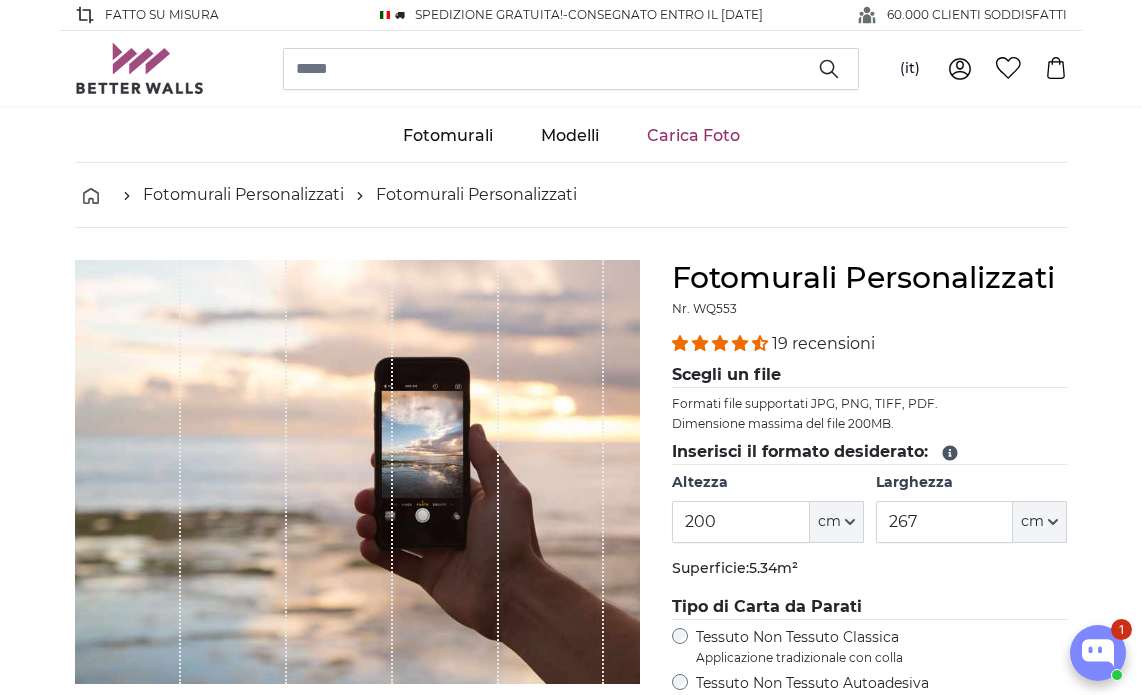 scroll, scrollTop: 0, scrollLeft: 0, axis: both 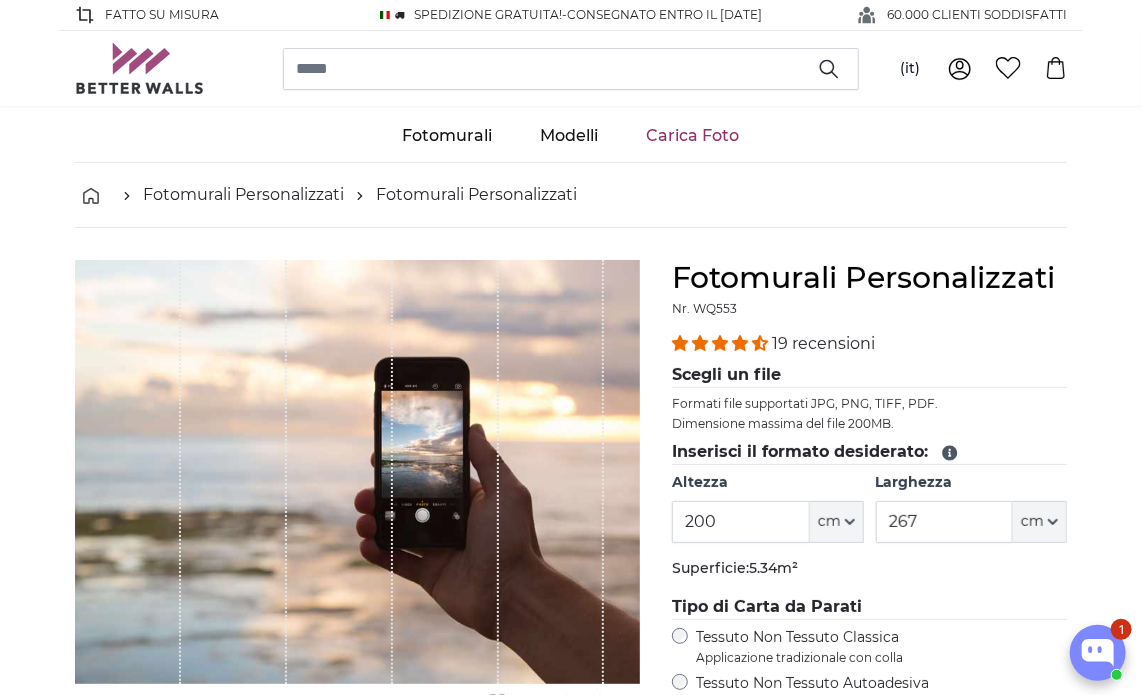 drag, startPoint x: 732, startPoint y: 522, endPoint x: 452, endPoint y: 518, distance: 280.02856 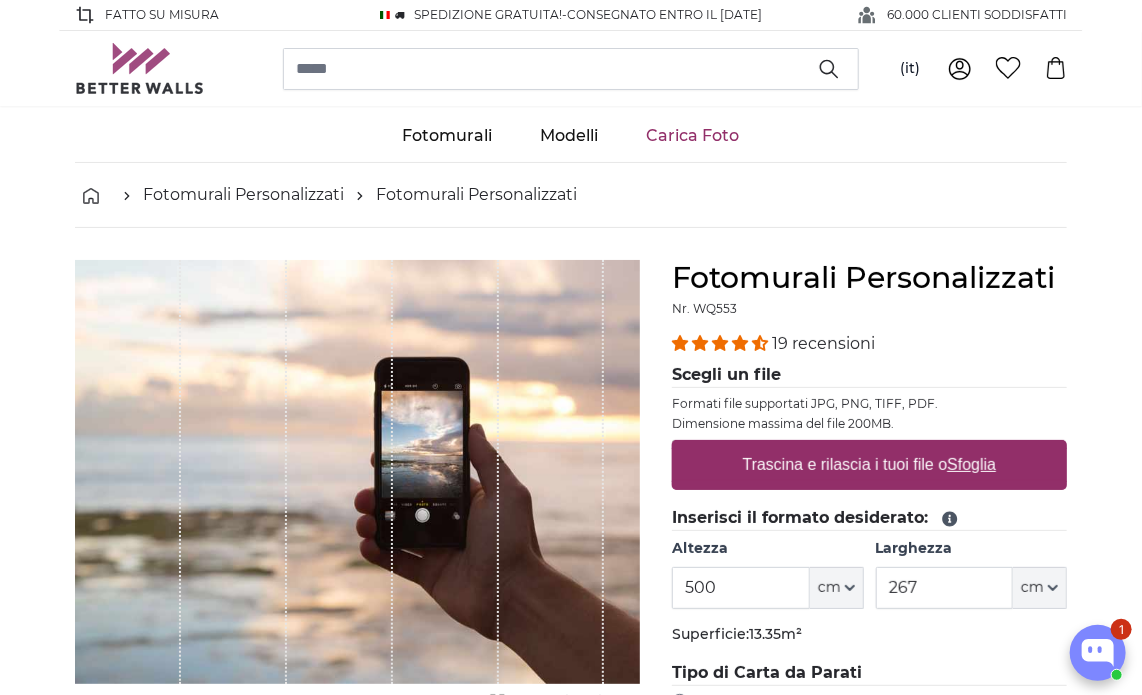 type on "500" 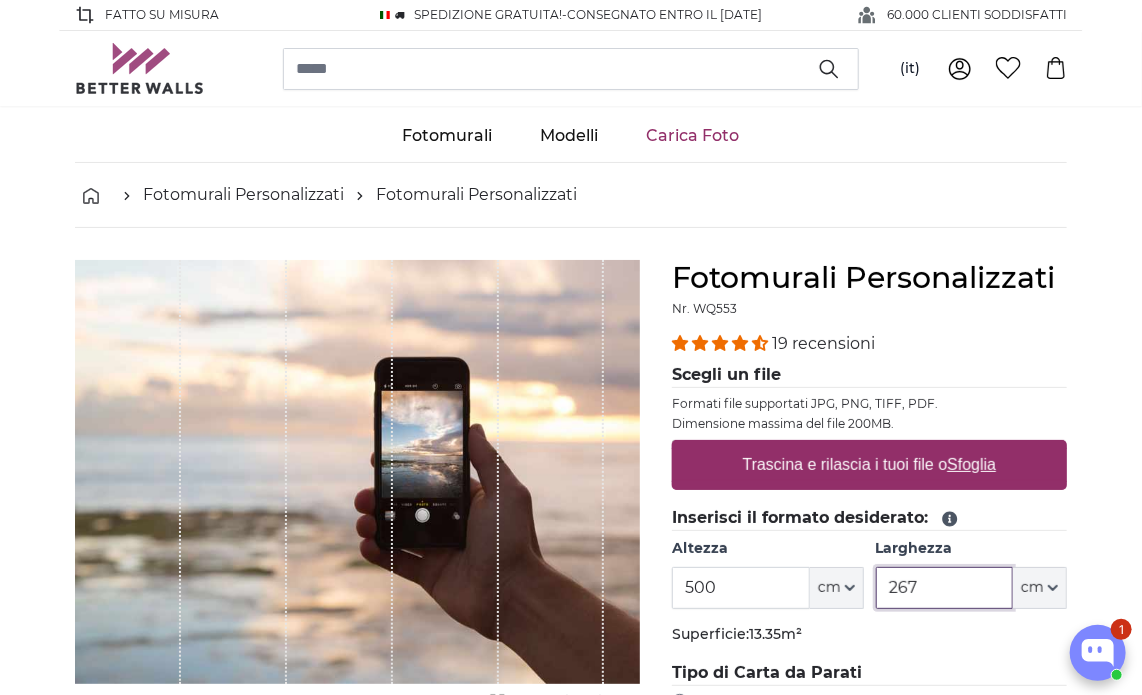 click on "267" at bounding box center [944, 588] 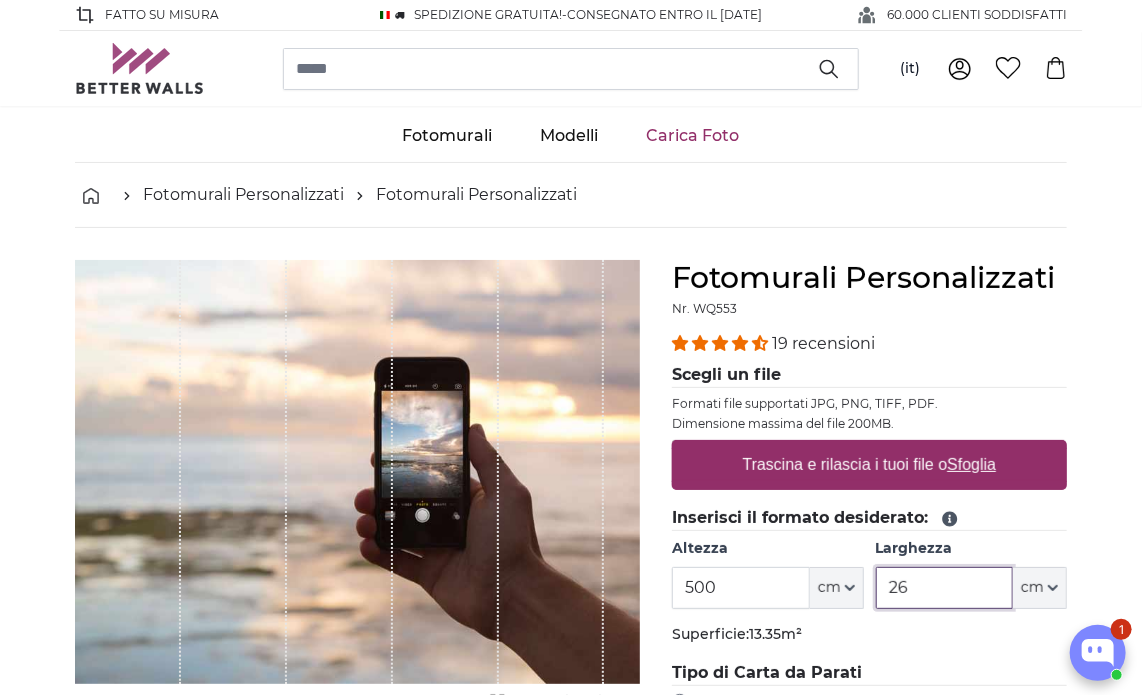 type on "2" 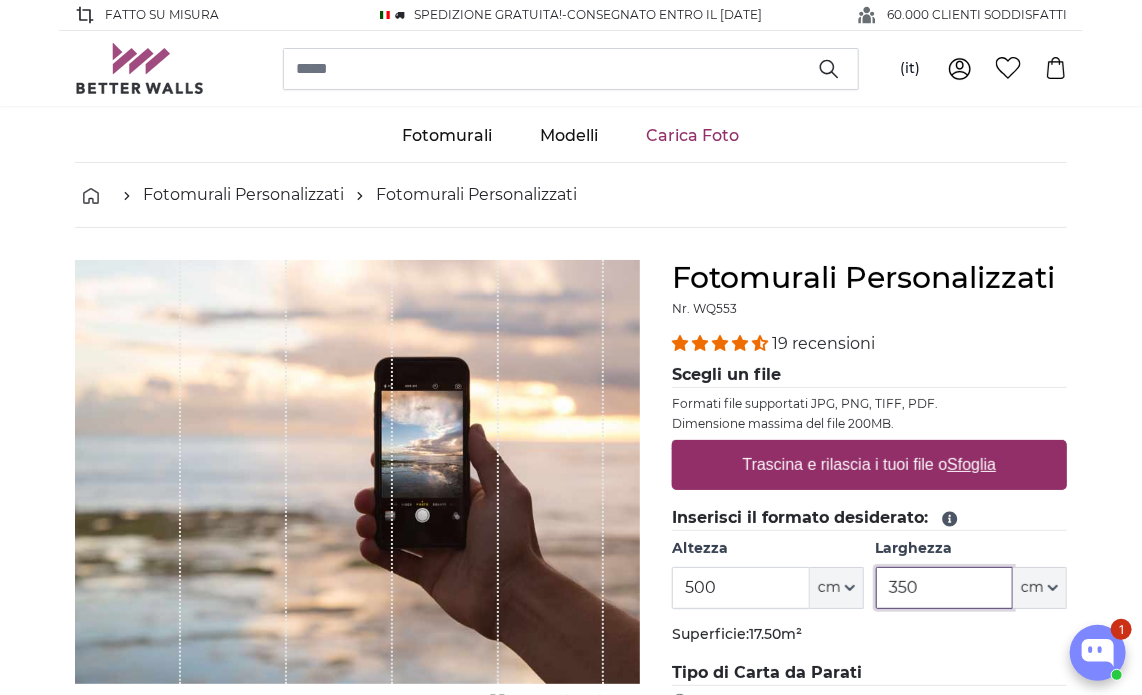 type on "350" 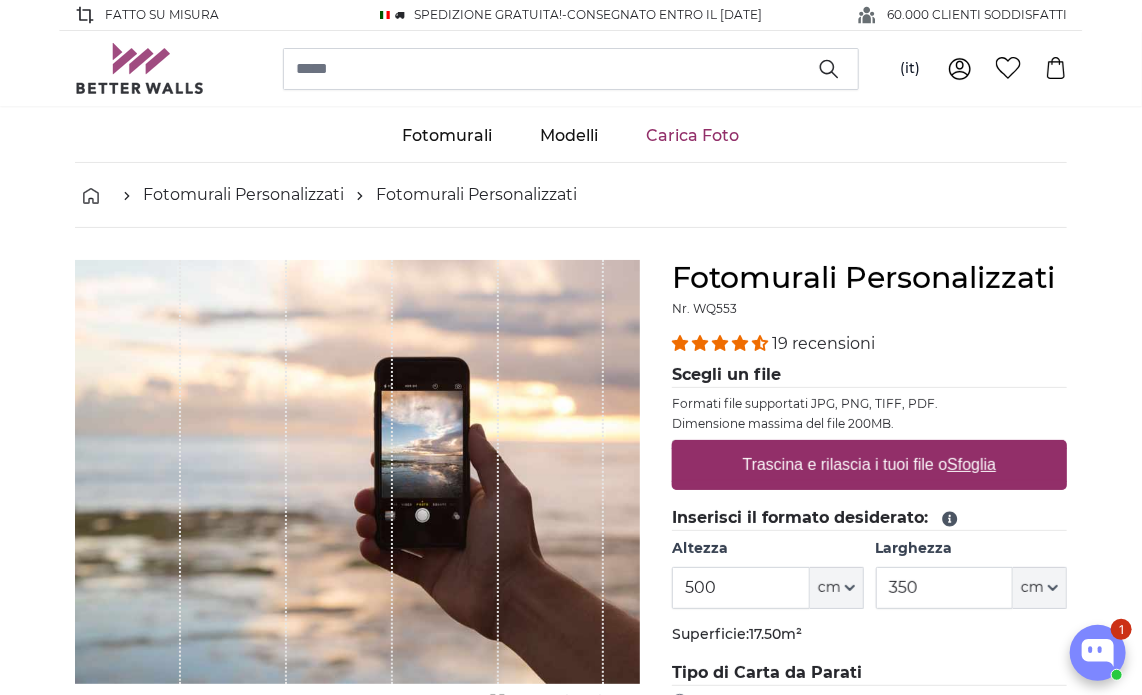 click on "Superficie:  17.50m²" 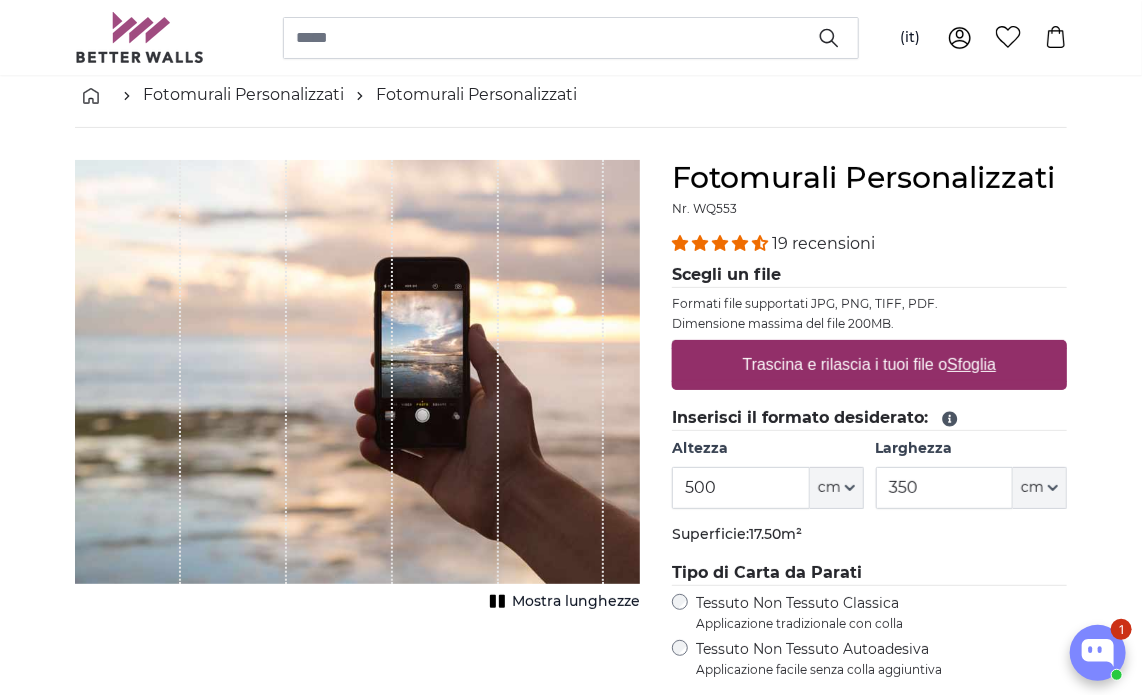 scroll, scrollTop: 200, scrollLeft: 0, axis: vertical 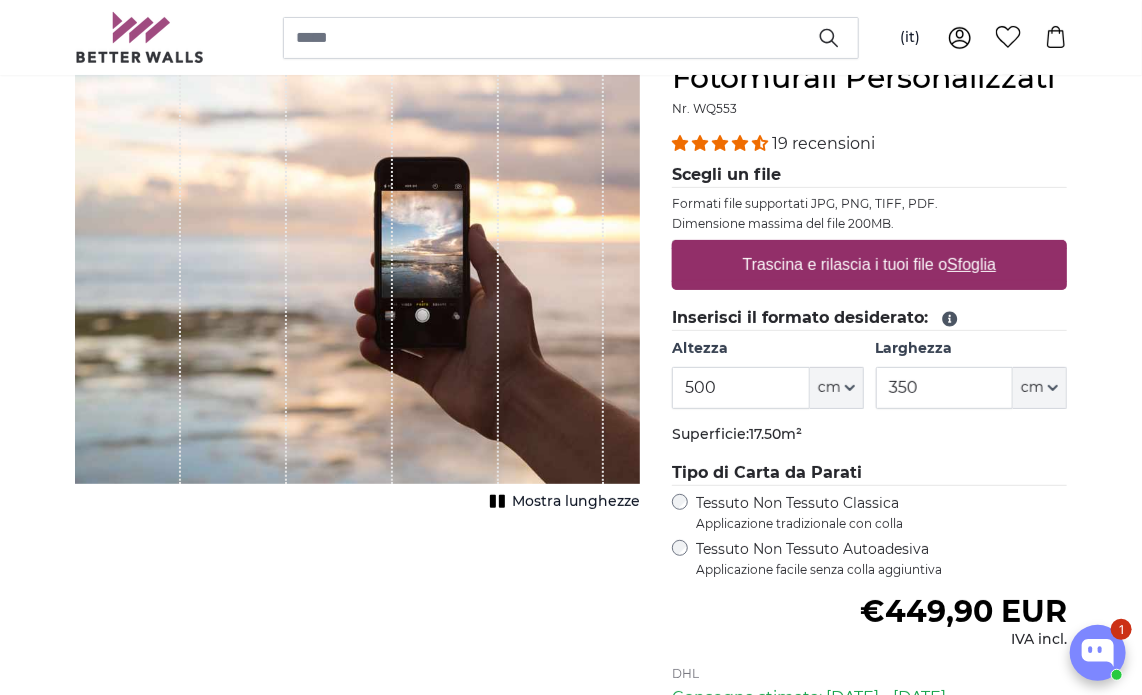 click on "Sfoglia" at bounding box center (972, 264) 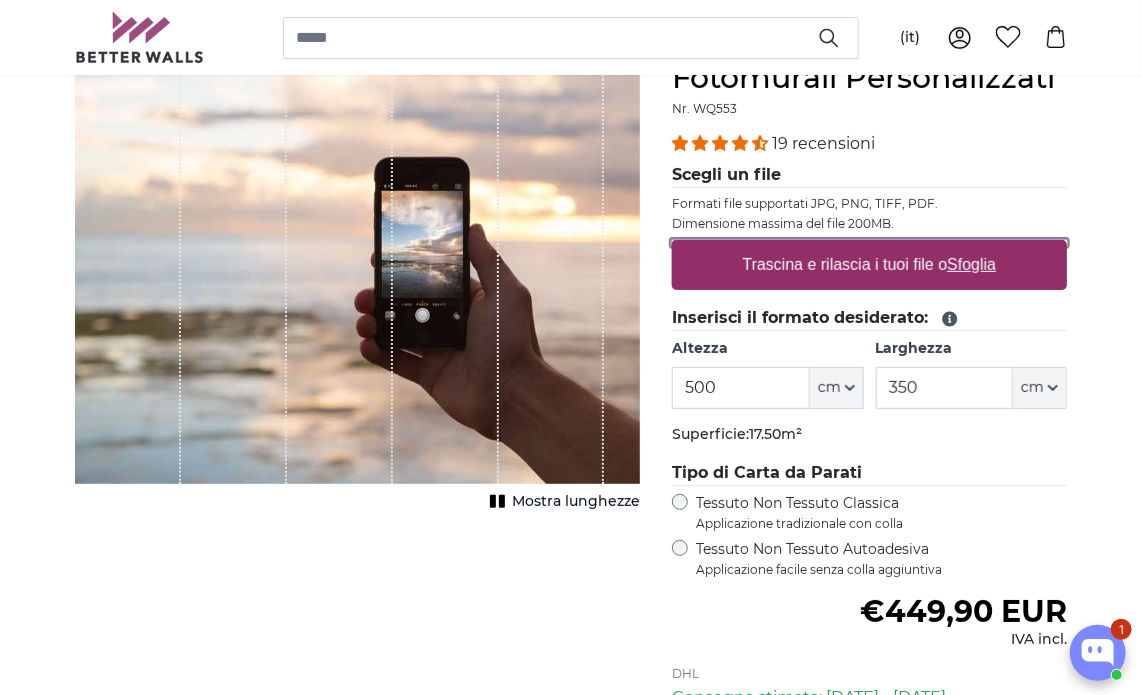 click on "Trascina e rilascia i tuoi file o  Sfoglia" at bounding box center [869, 243] 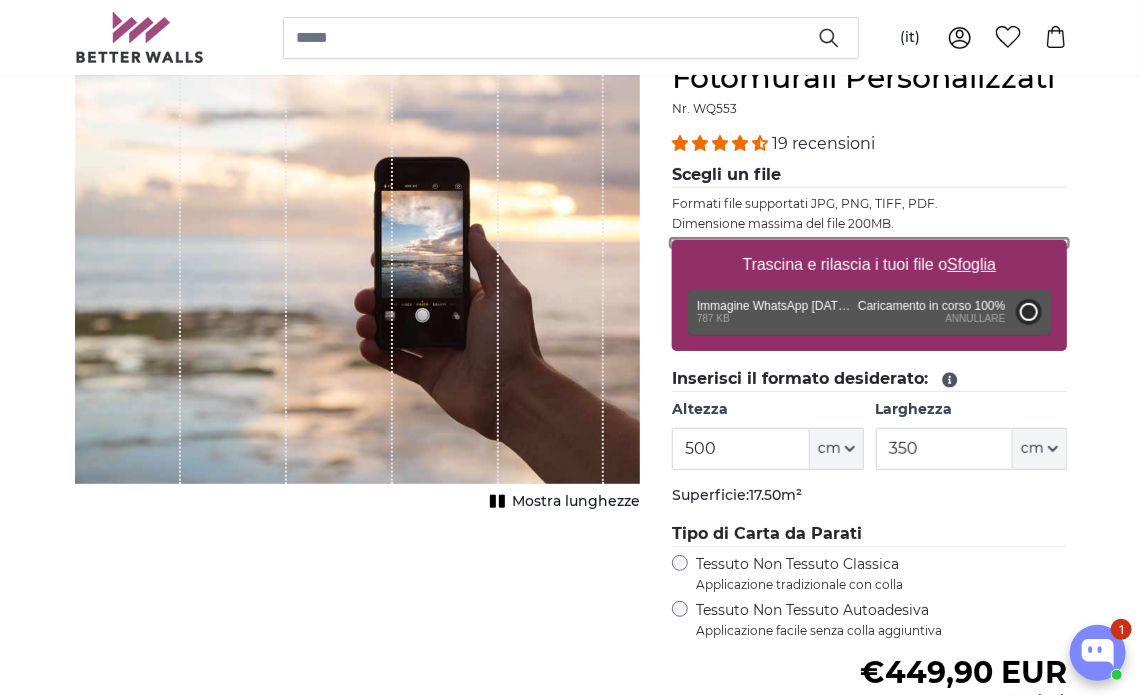 type on "75" 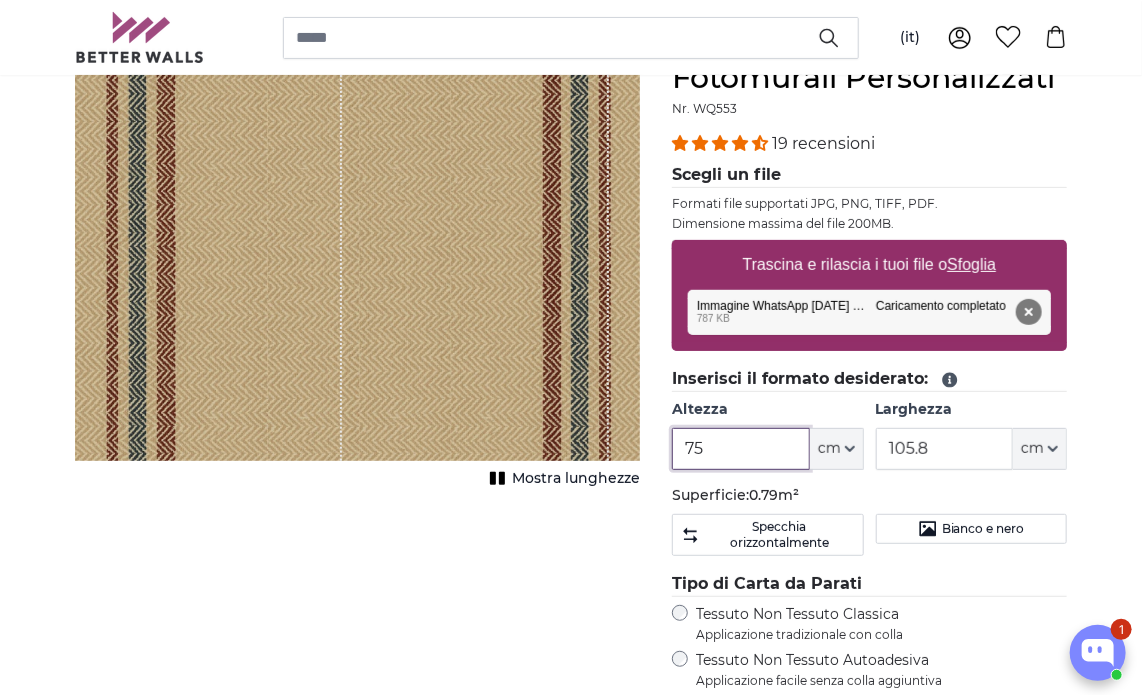 click on "75" at bounding box center (740, 449) 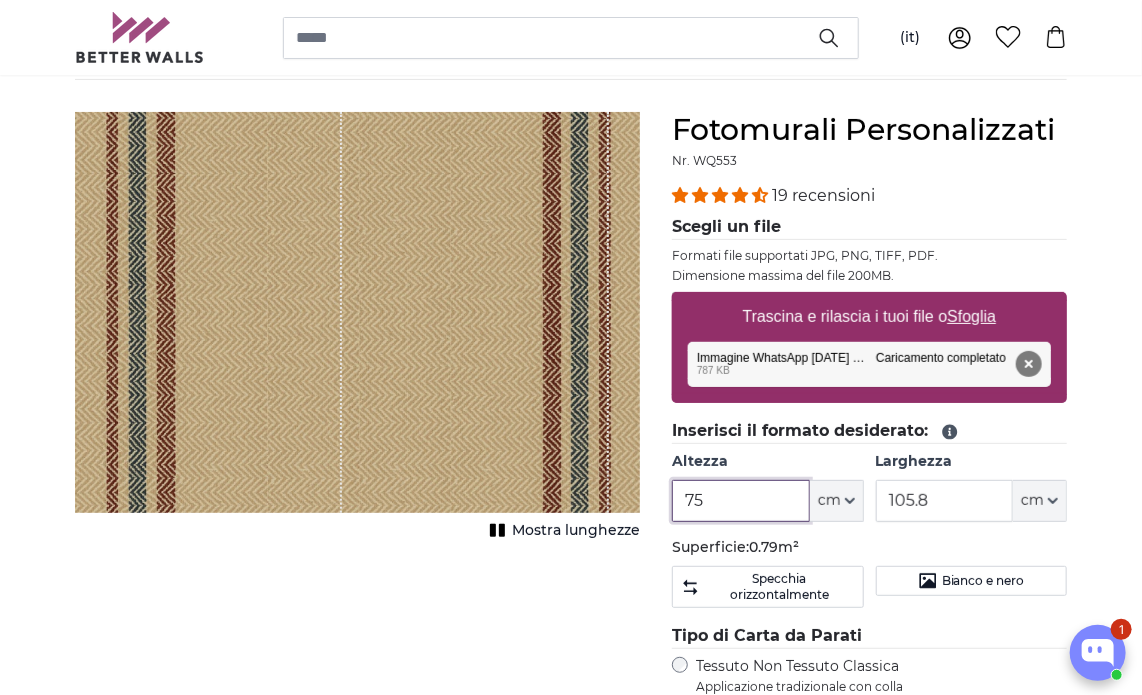 scroll, scrollTop: 200, scrollLeft: 0, axis: vertical 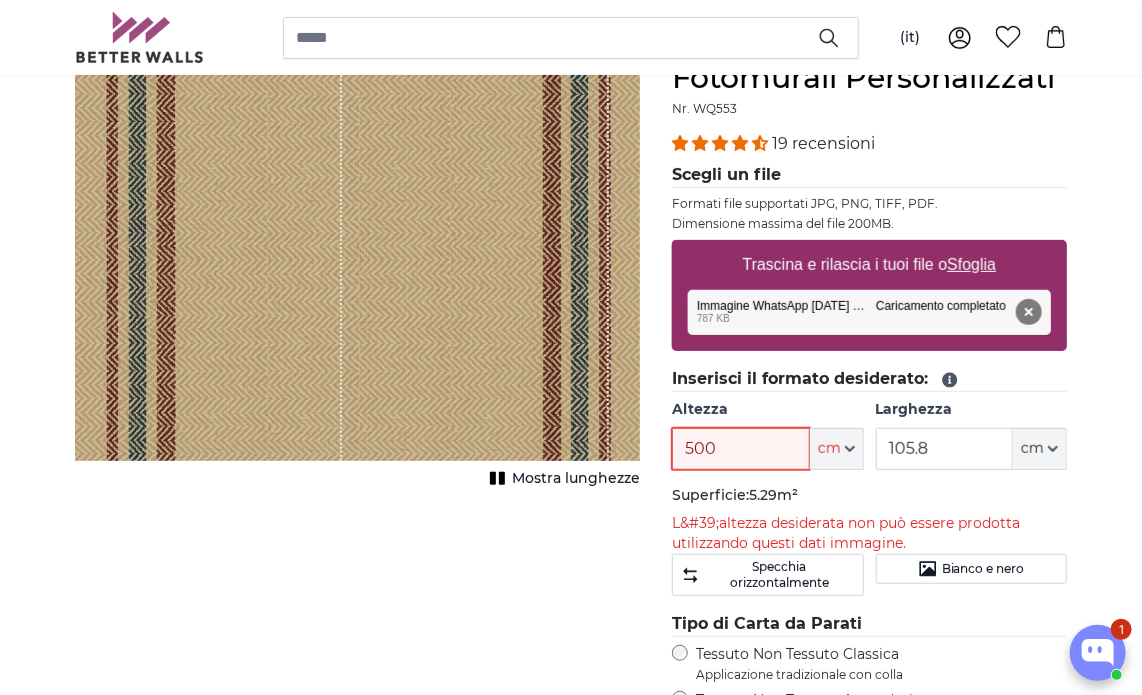 drag, startPoint x: 752, startPoint y: 447, endPoint x: 528, endPoint y: 455, distance: 224.1428 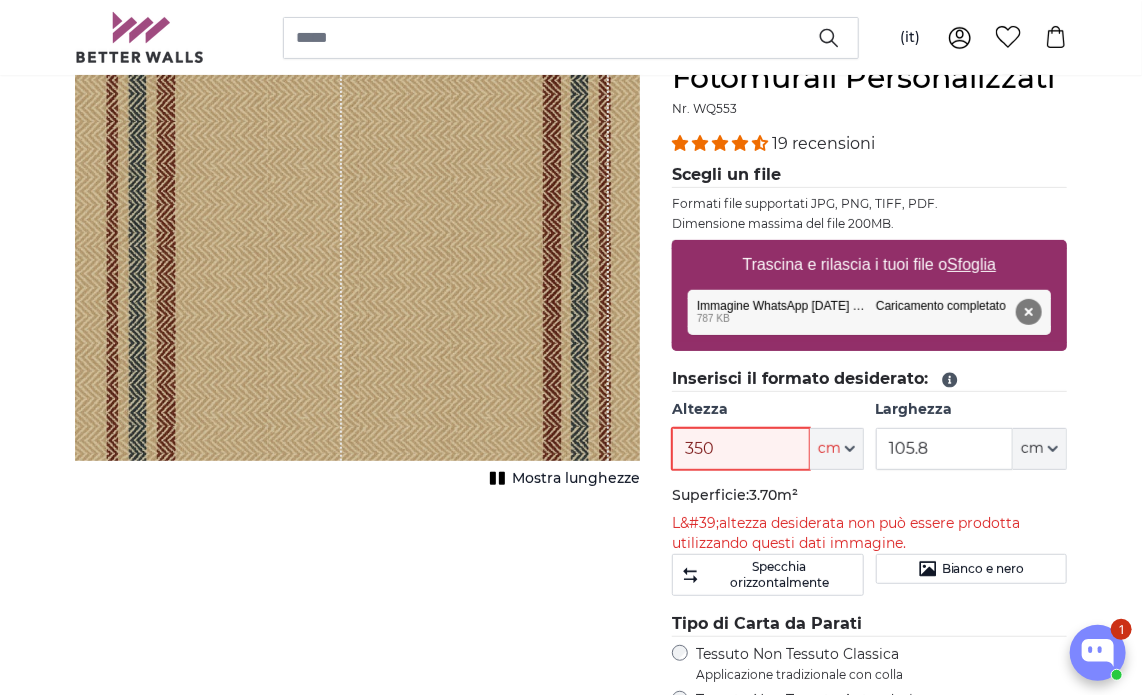 type on "350" 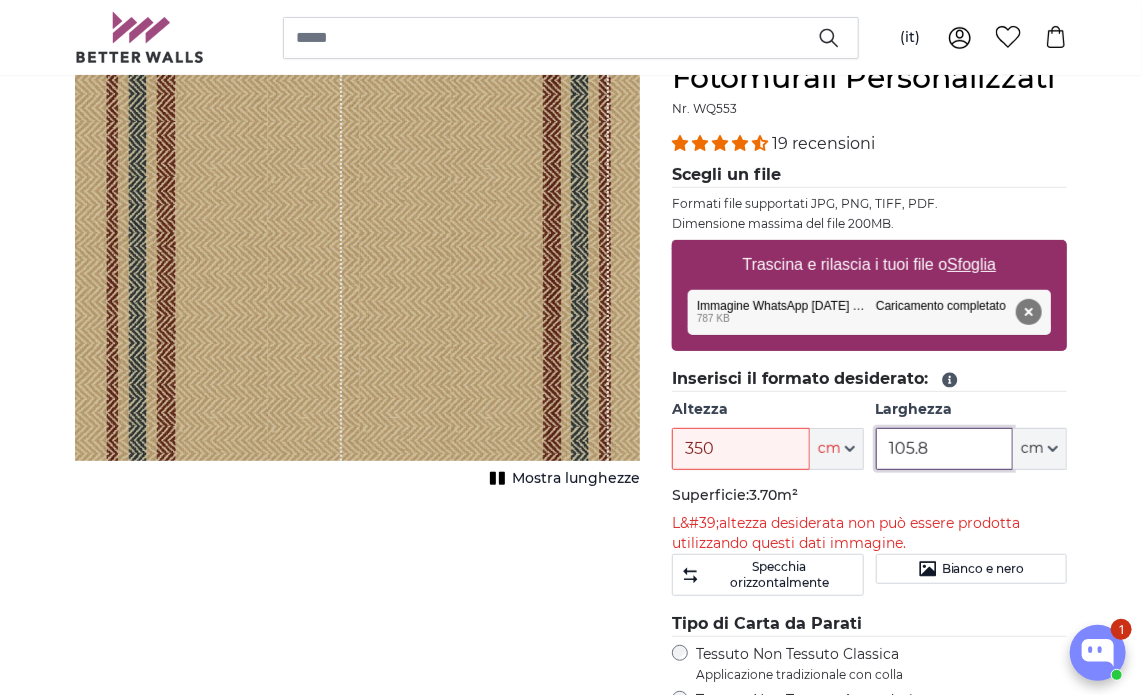 drag, startPoint x: 936, startPoint y: 438, endPoint x: 739, endPoint y: 444, distance: 197.09135 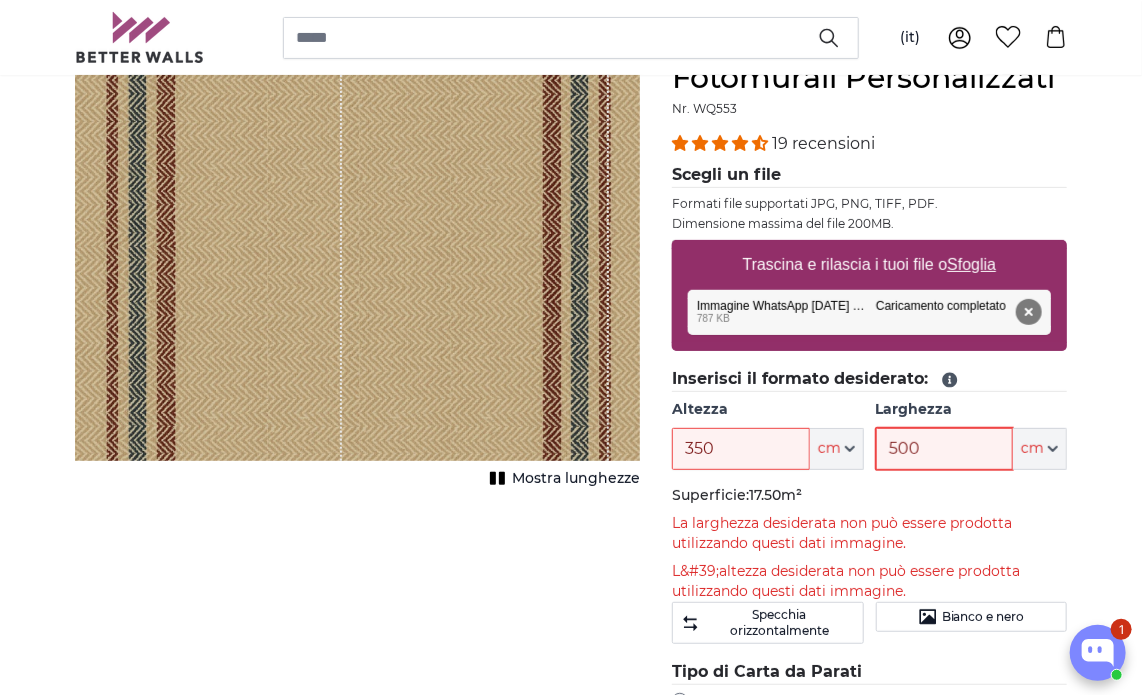 type on "500" 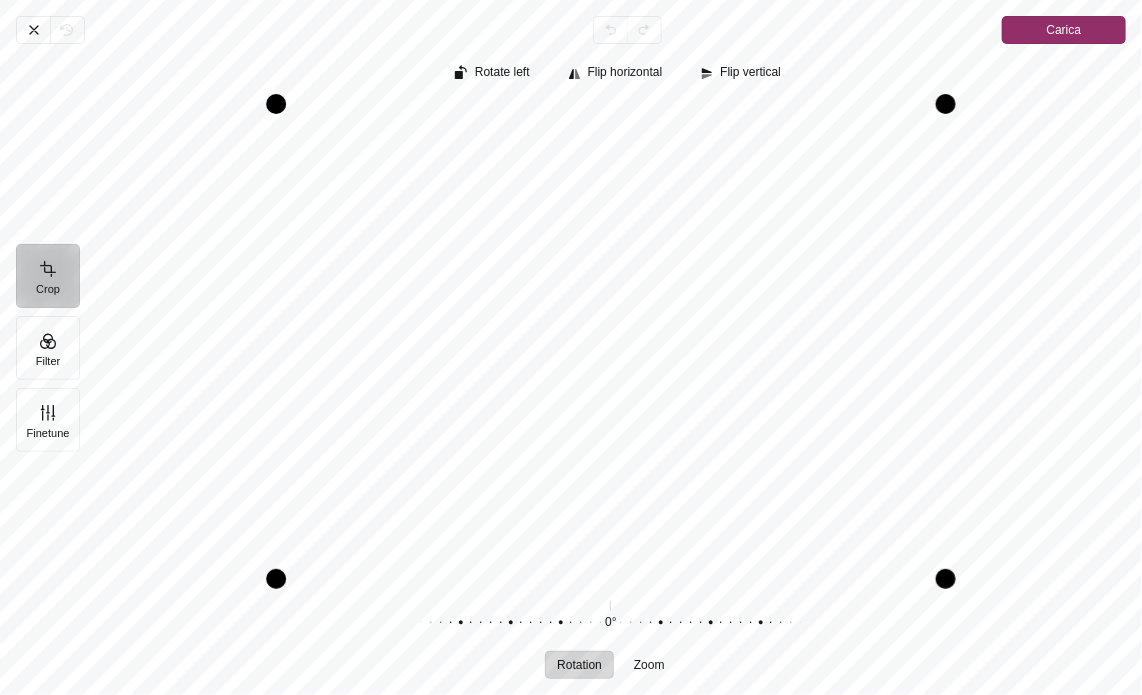 click on "Carica" at bounding box center [1064, 30] 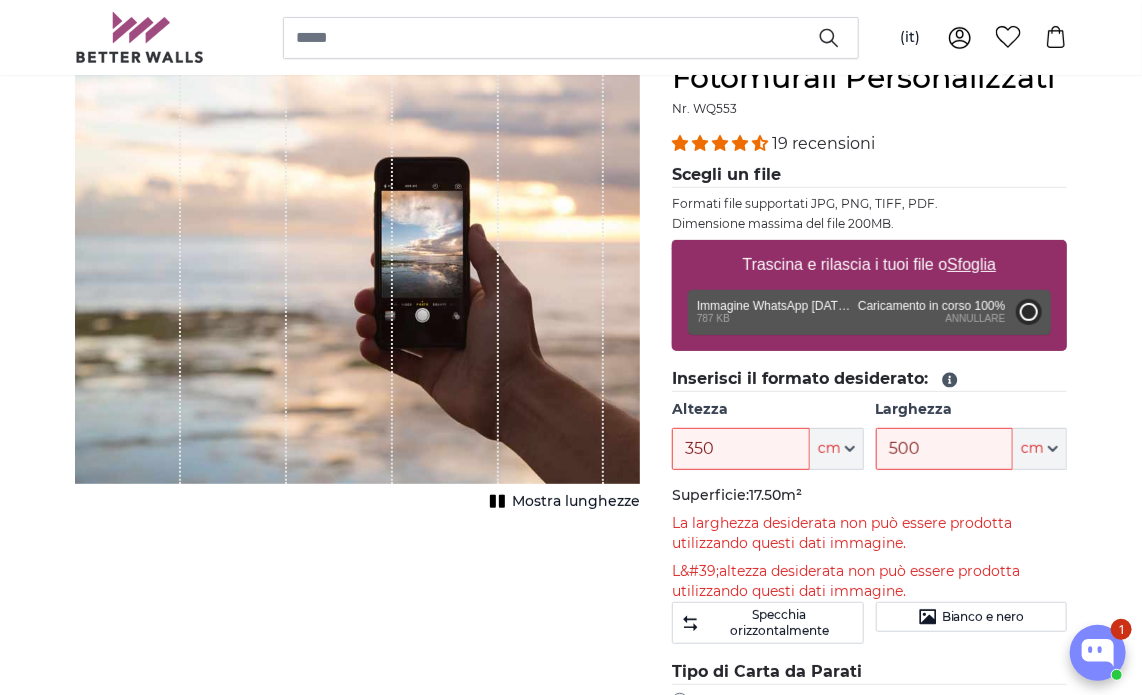 type on "75" 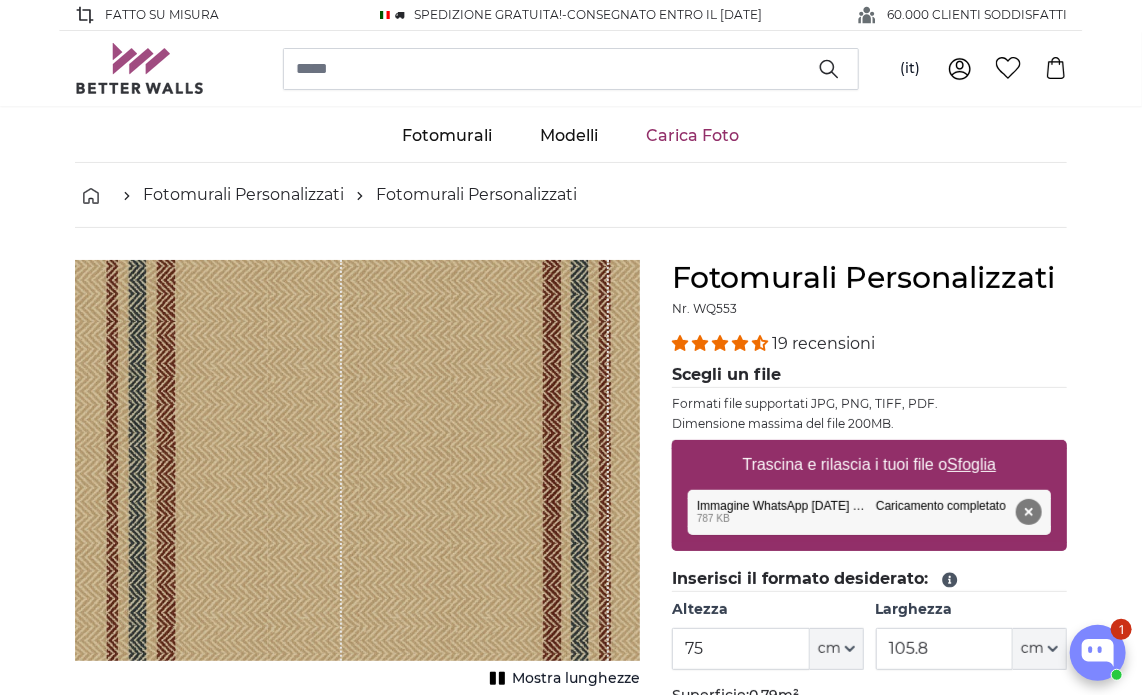 scroll, scrollTop: 100, scrollLeft: 0, axis: vertical 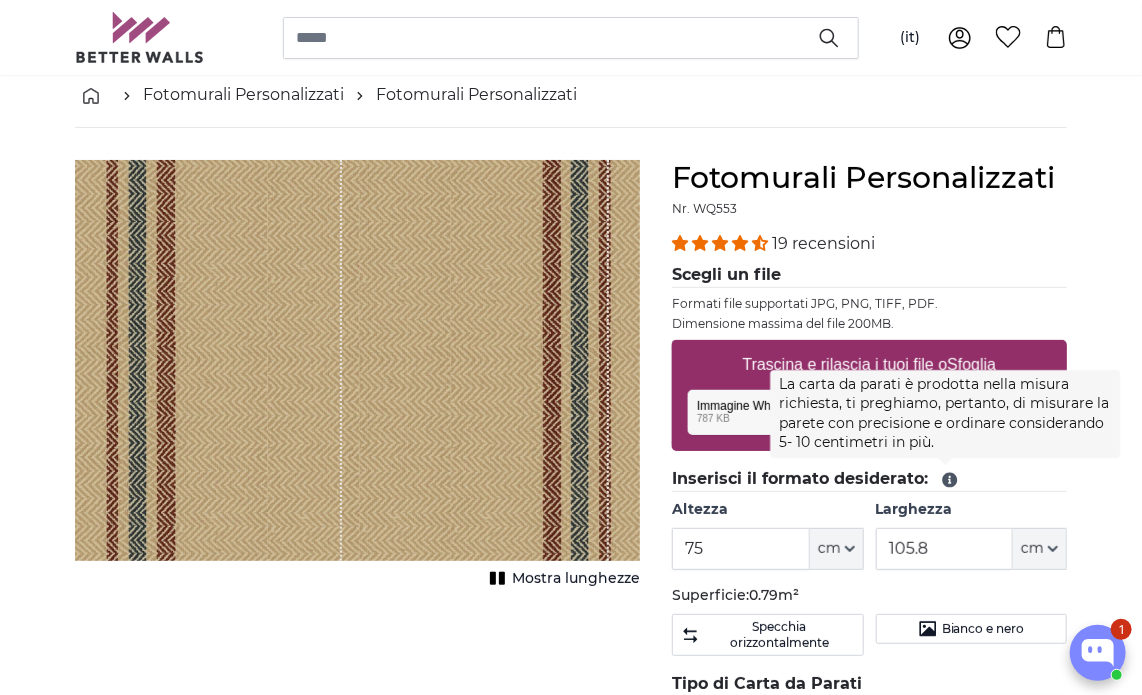 click 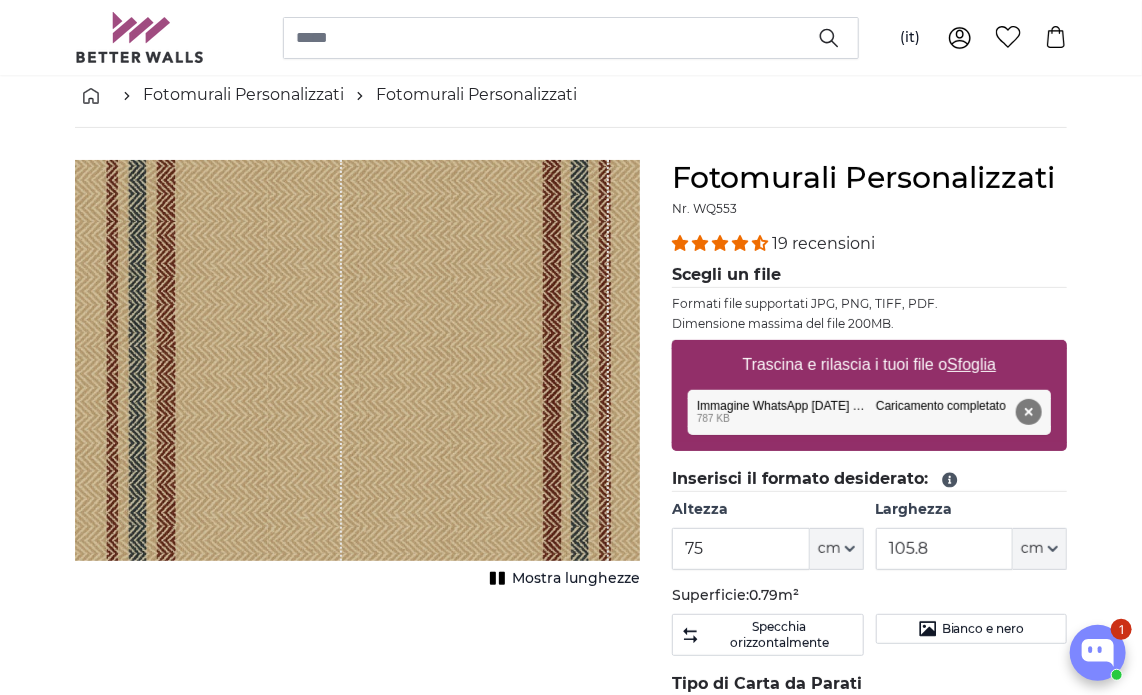 click 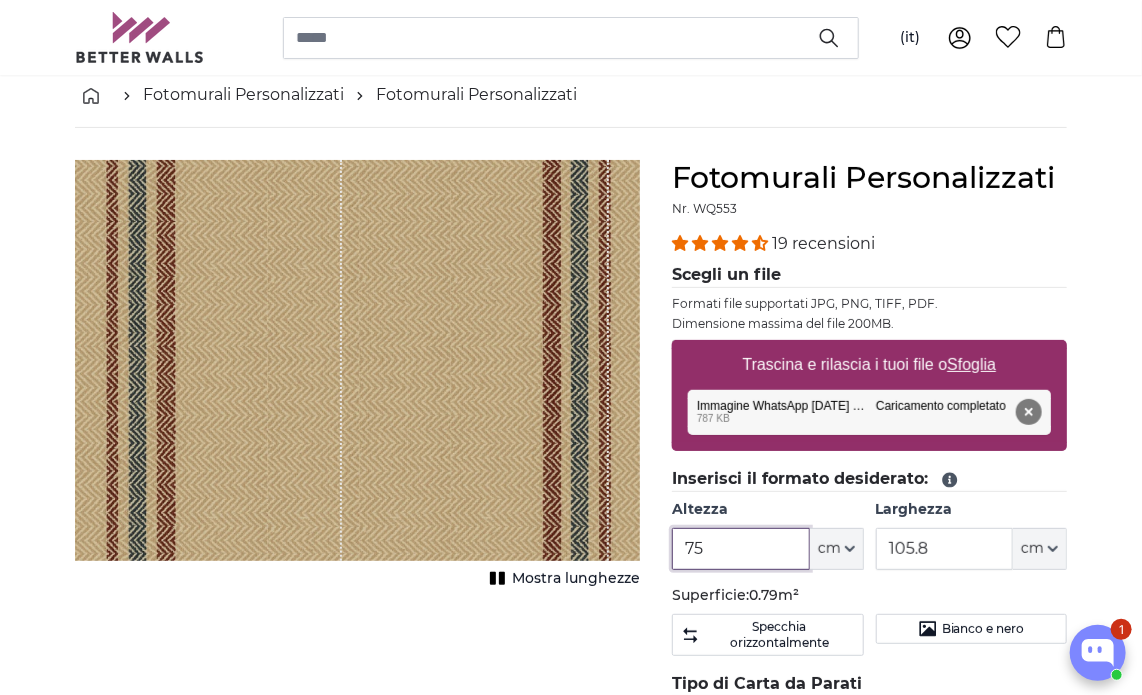 click on "75" at bounding box center [740, 549] 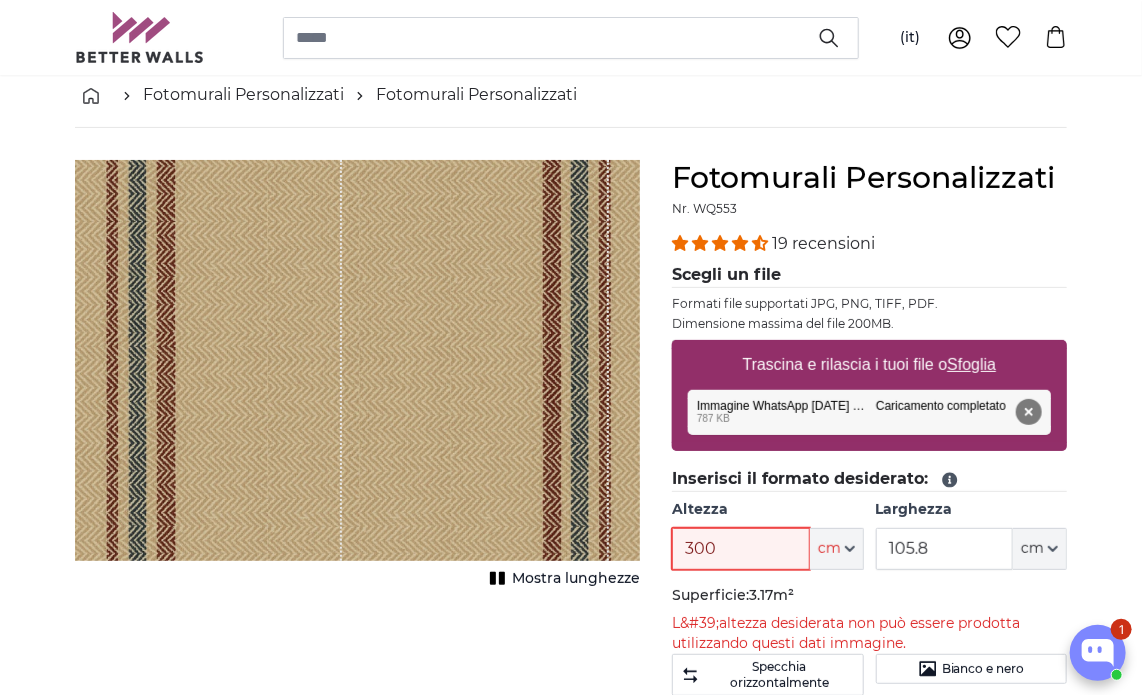 type on "300" 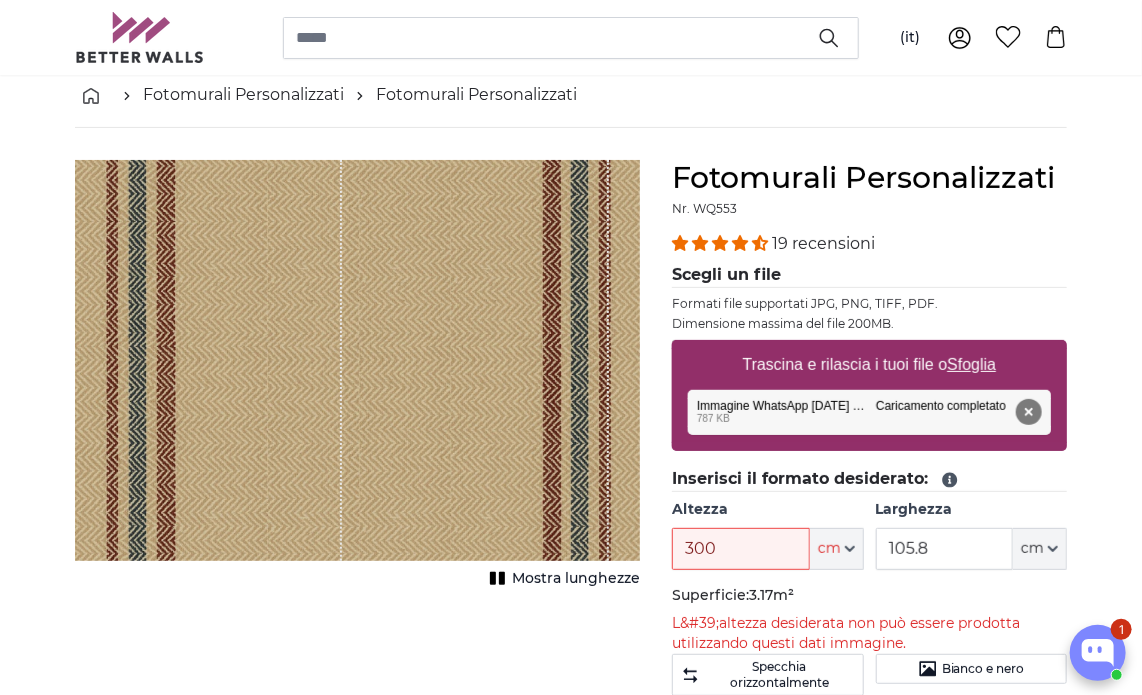 click on "Superficie:  3.17m²" 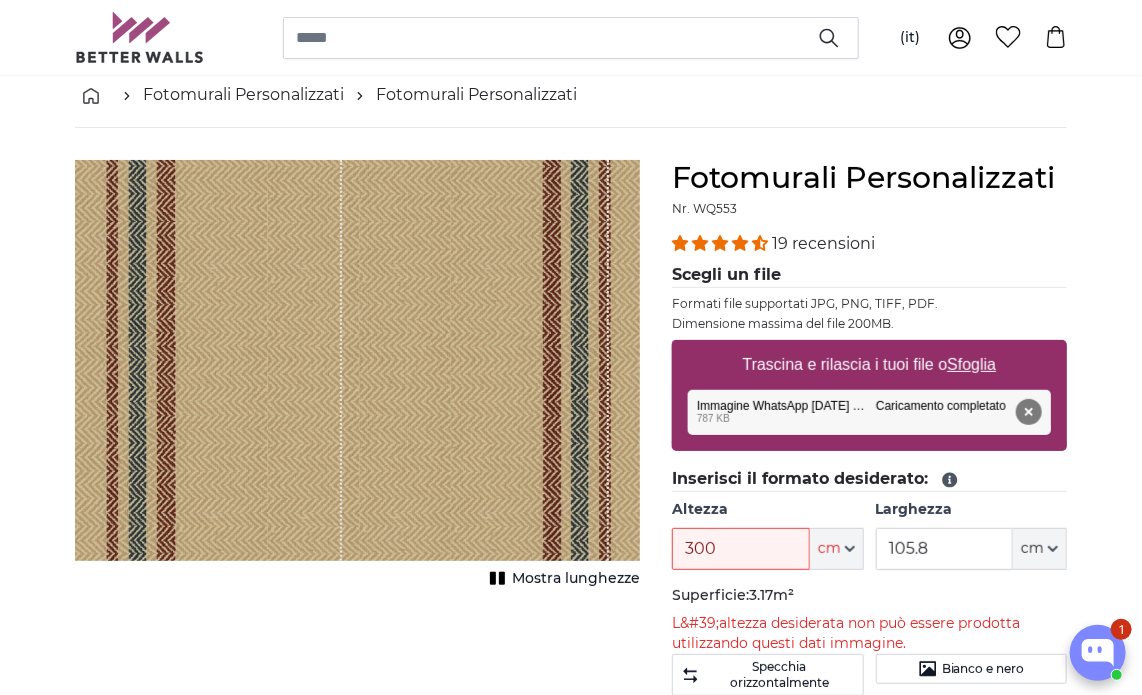 click at bounding box center (475, 360) 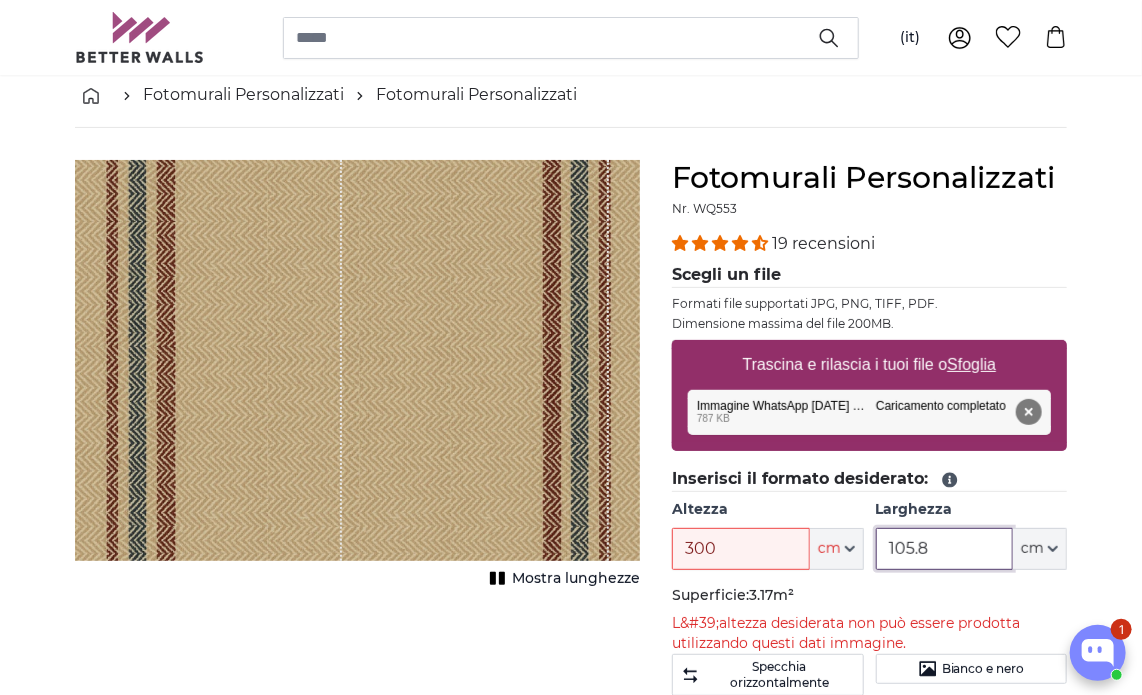 click on "105.8" at bounding box center (944, 549) 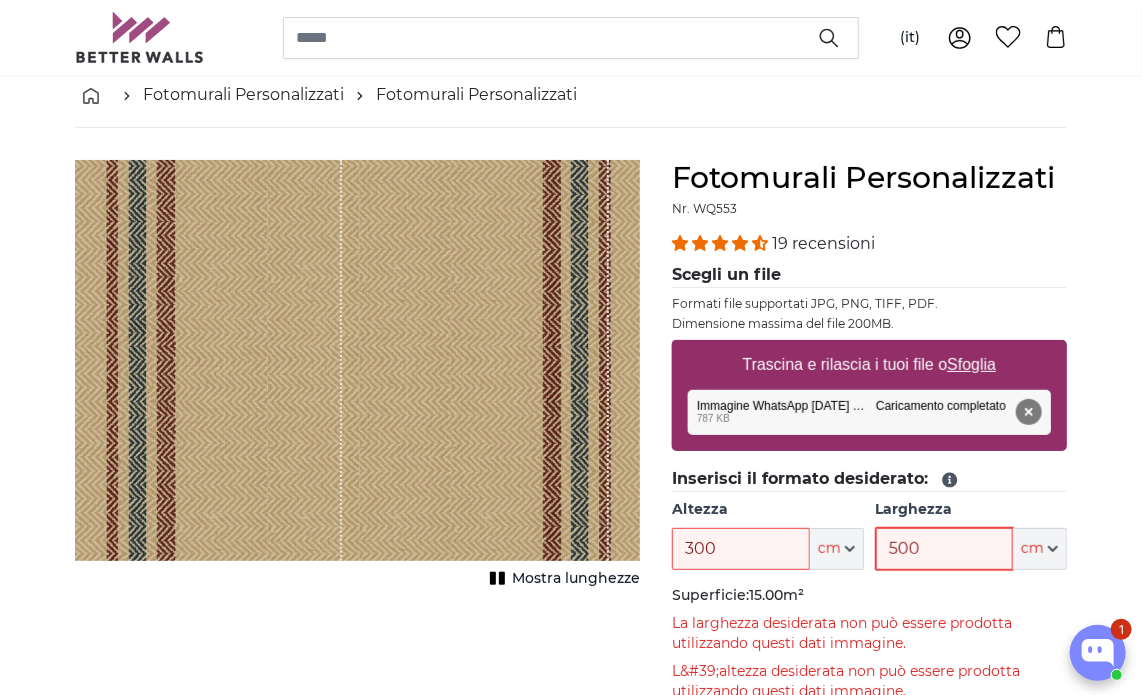 type on "500" 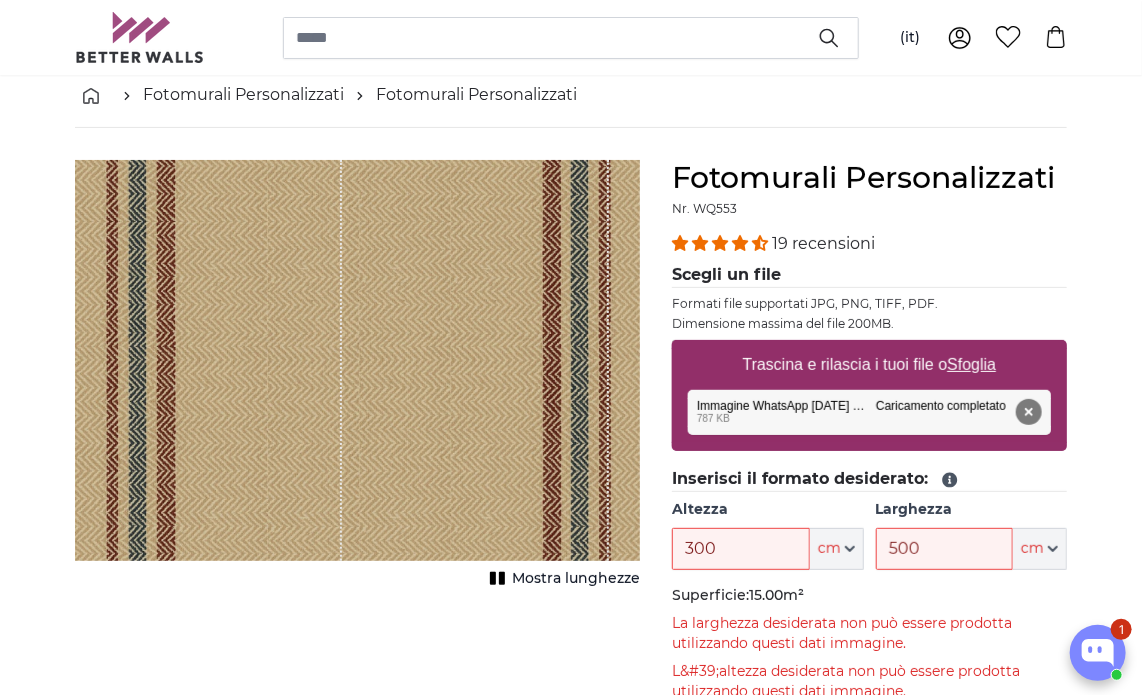 click on "Superficie:  15.00m²" 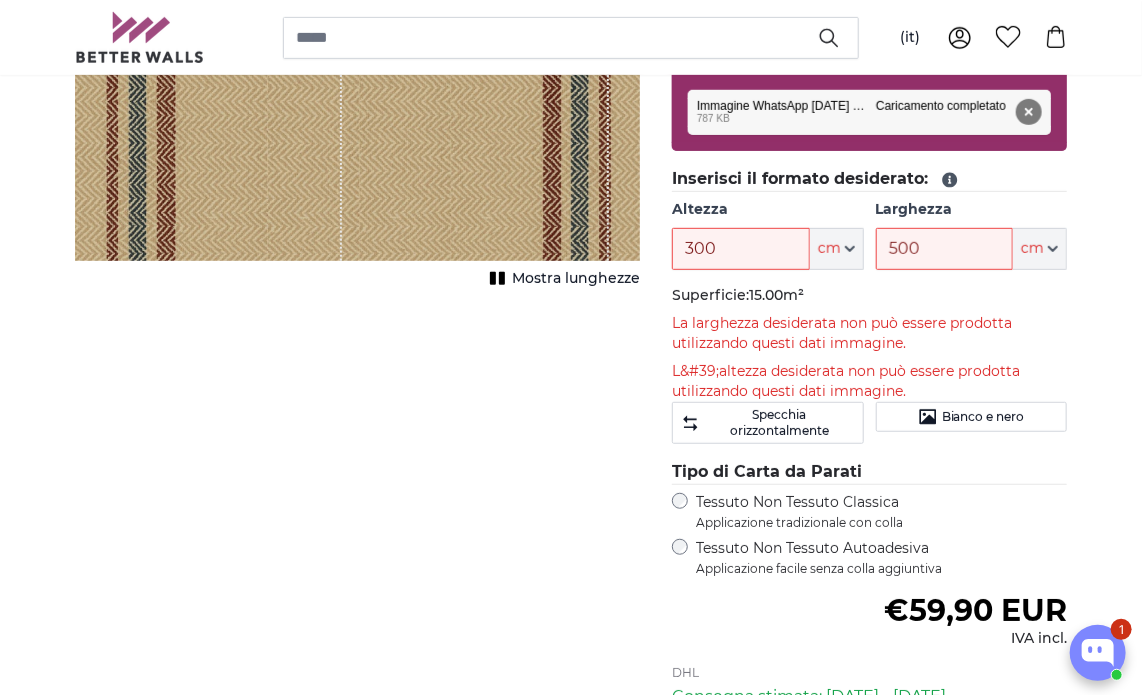 click on "[PERSON_NAME] immagine
Mostra lunghezze" at bounding box center [357, 390] 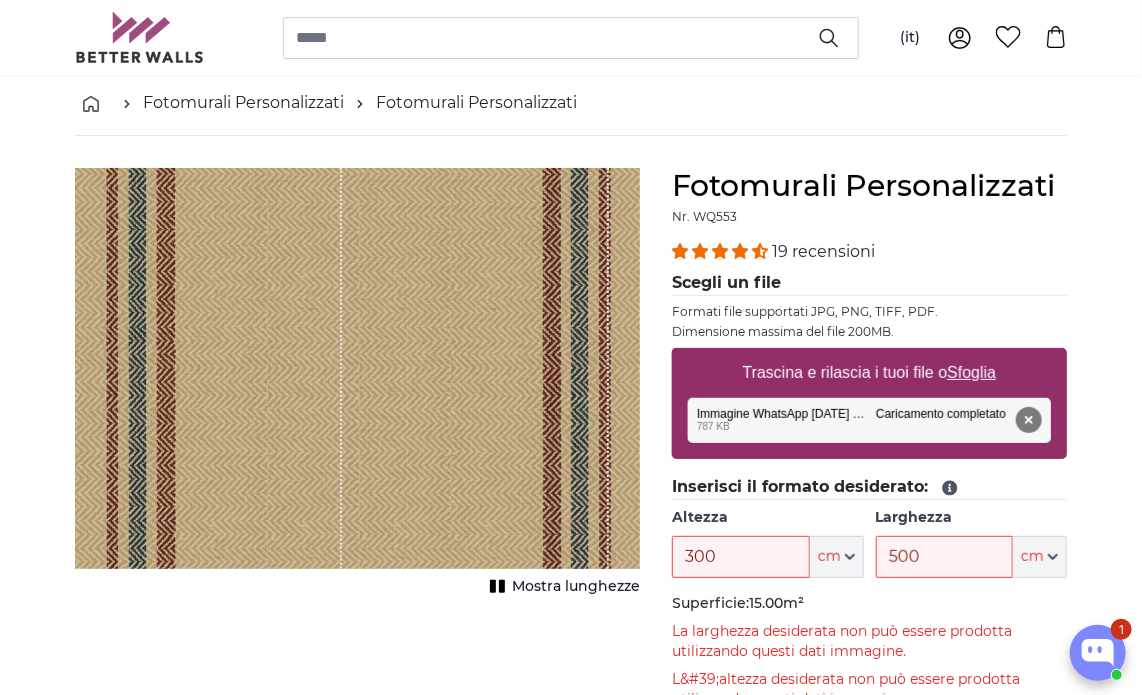 scroll, scrollTop: 200, scrollLeft: 0, axis: vertical 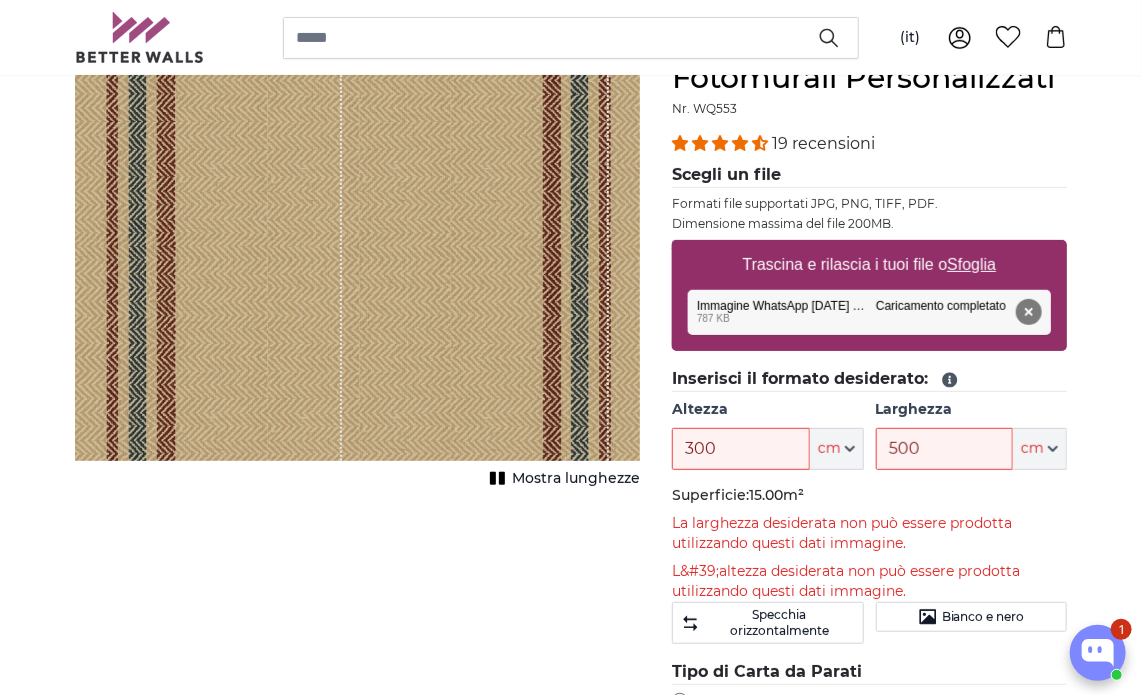 click on "Rimuovi Riprova [GEOGRAPHIC_DATA] Carica Annulla Riprova [GEOGRAPHIC_DATA] Immagine WhatsApp [DATE] 18.33.33_a7238336.jpg edit 787 KB Caricamento completato tocca per annullare" at bounding box center (869, 312) 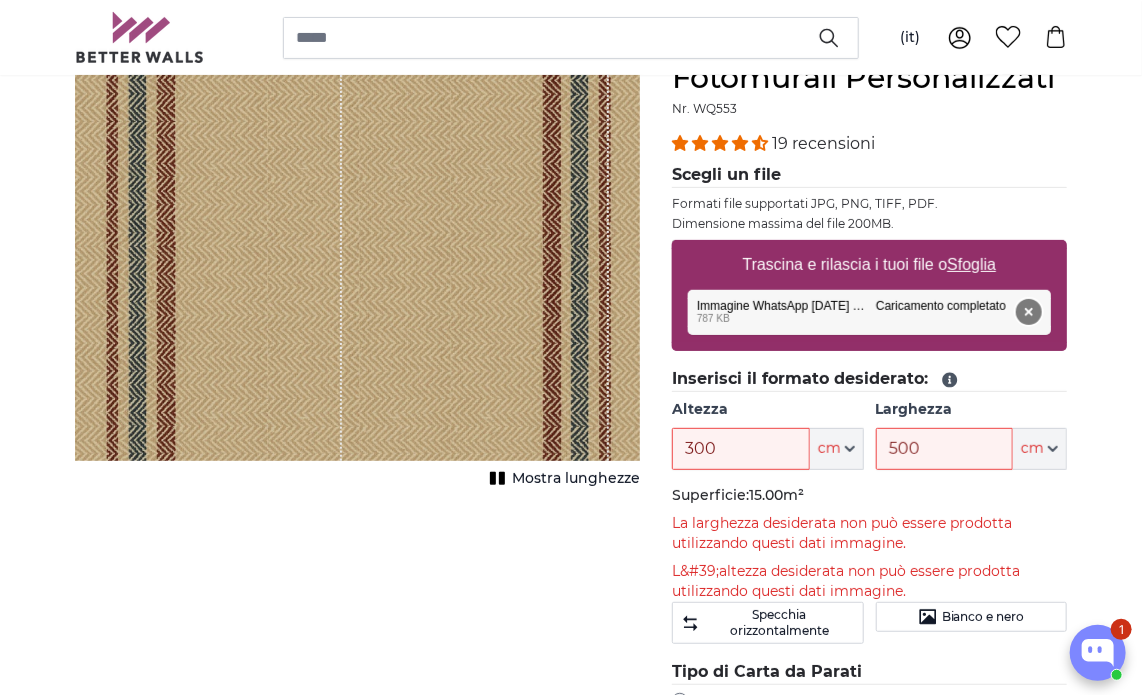 click on "Rimuovi" at bounding box center [1029, 312] 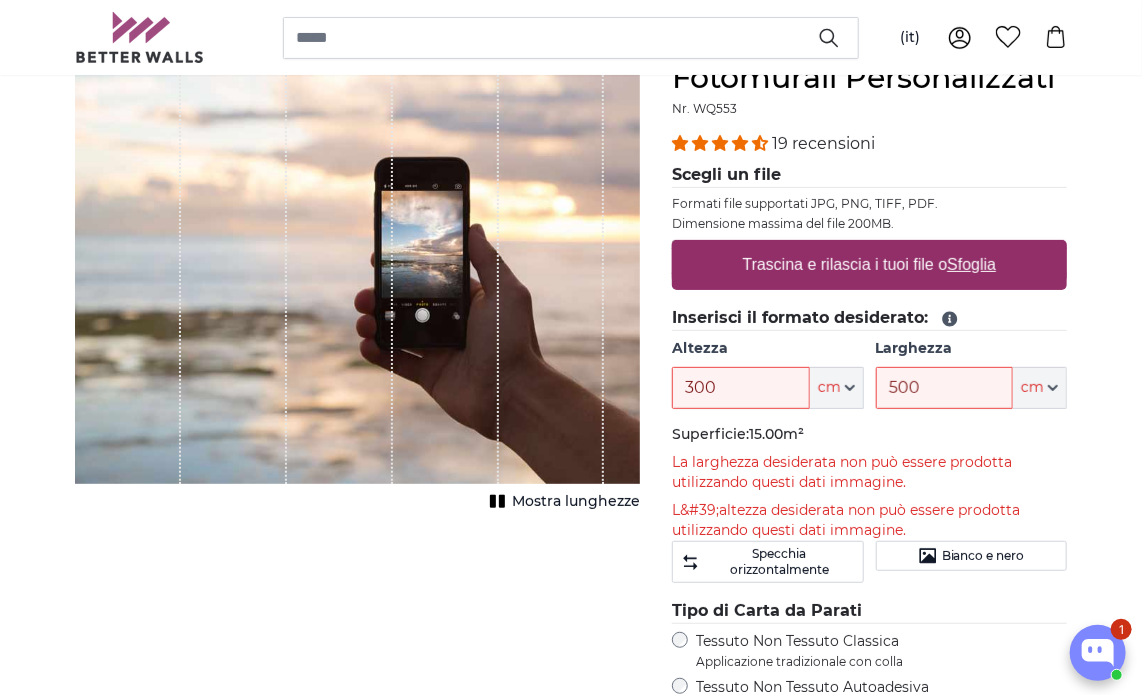 click on "Trascina e rilascia i tuoi file o  Sfoglia" at bounding box center [869, 265] 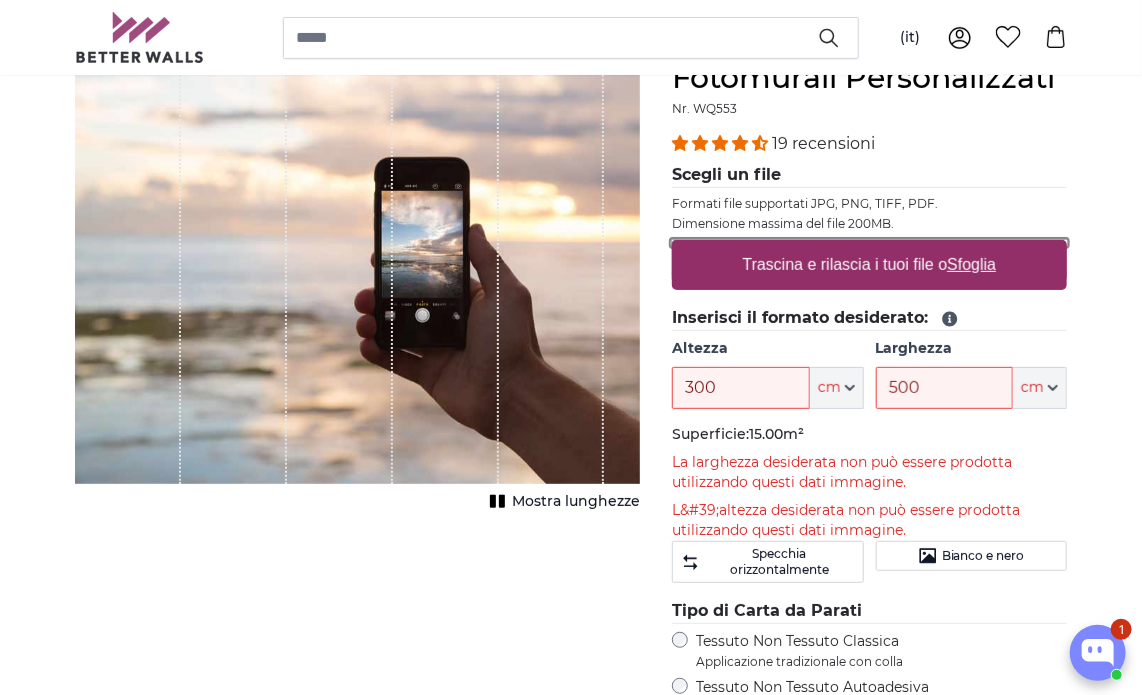 click on "Trascina e rilascia i tuoi file o  Sfoglia" at bounding box center [869, 243] 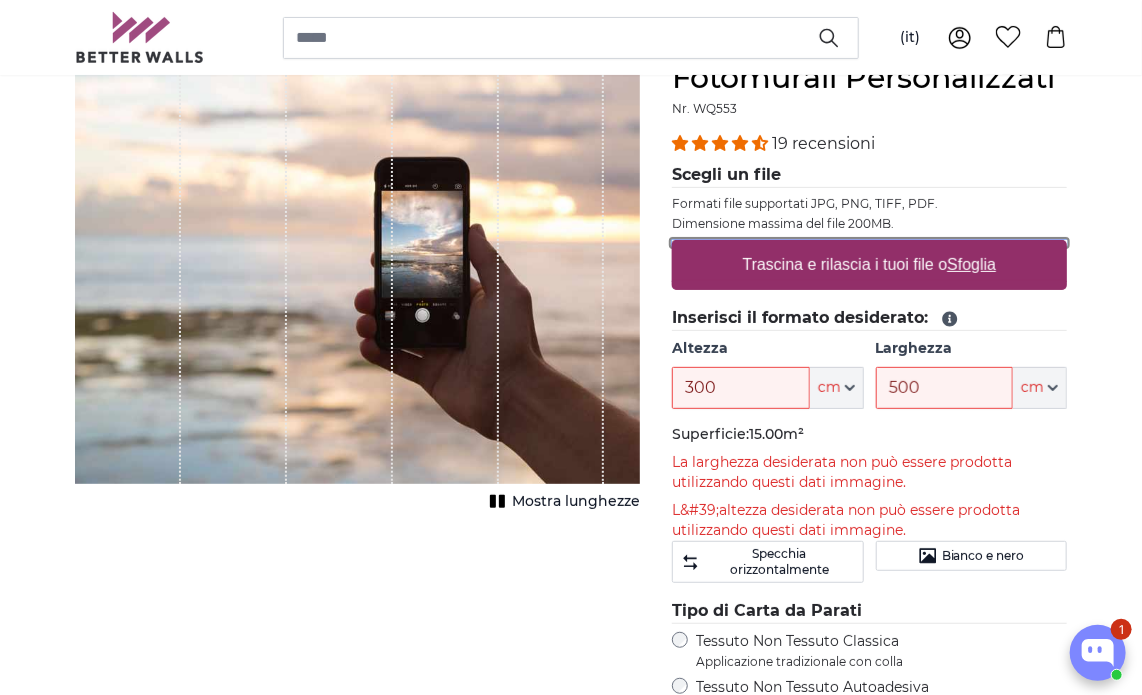 type on "**********" 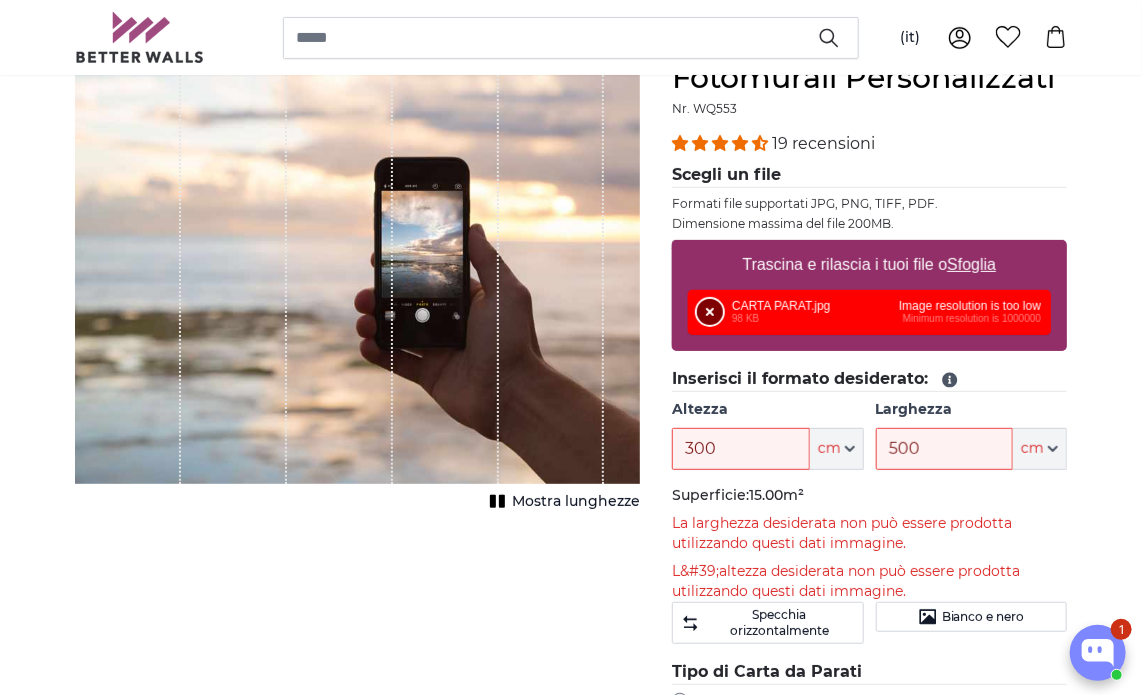 click on "Rimuovi" at bounding box center [710, 312] 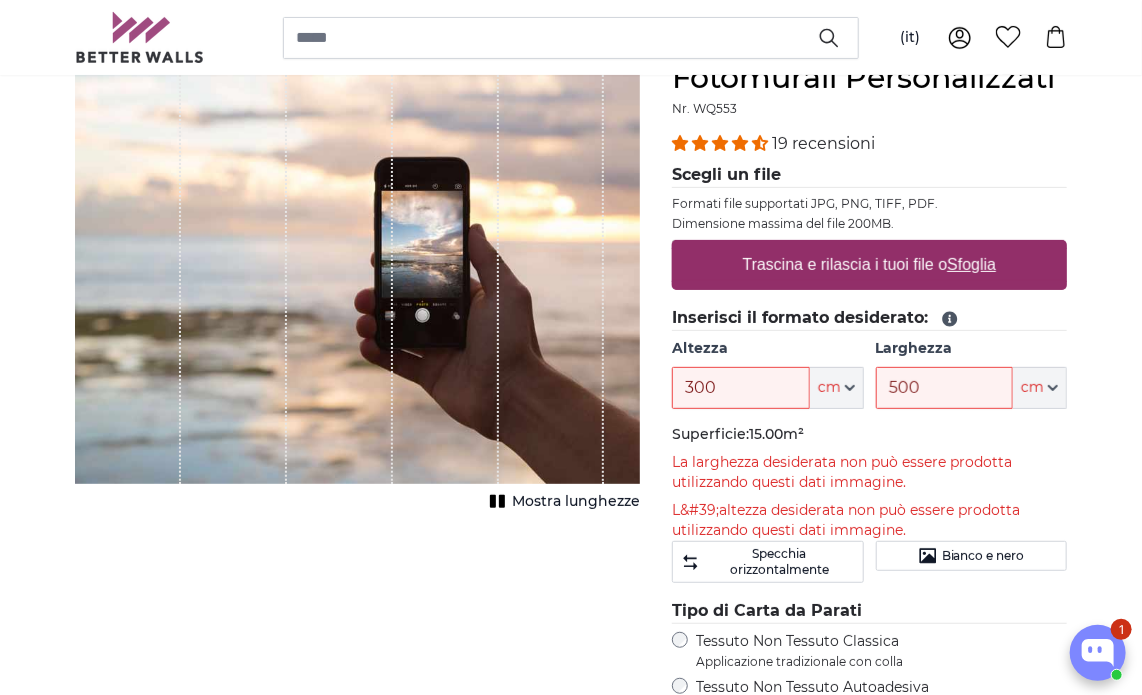 click on "Trascina e rilascia i tuoi file o  Sfoglia" at bounding box center [870, 265] 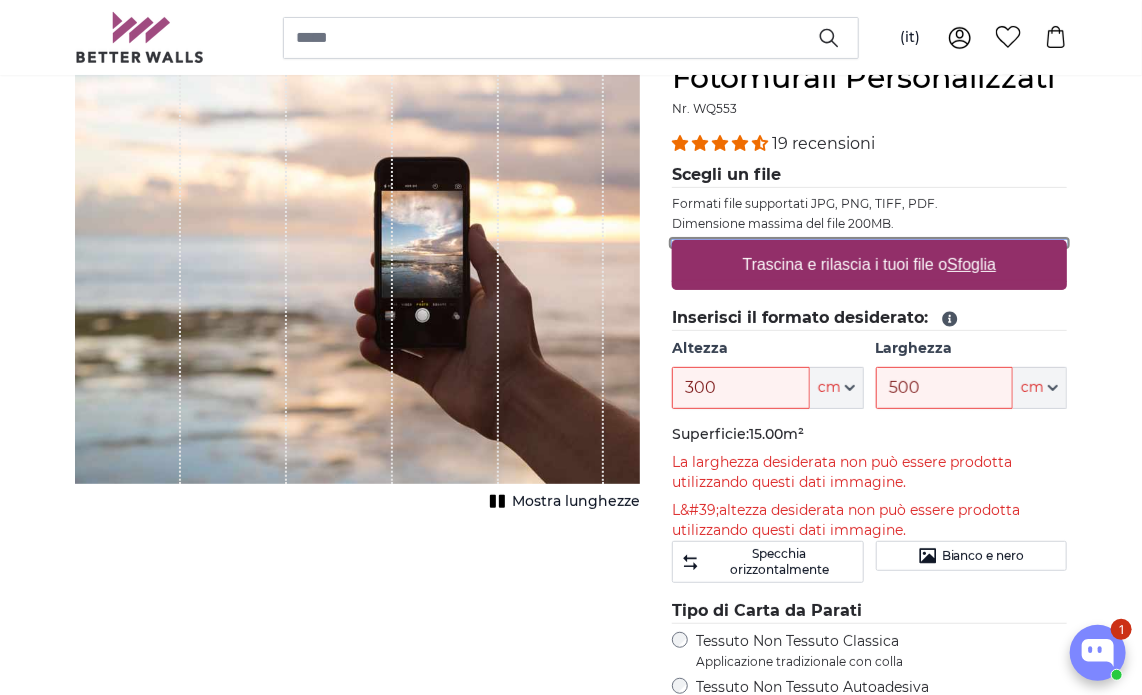 type on "**********" 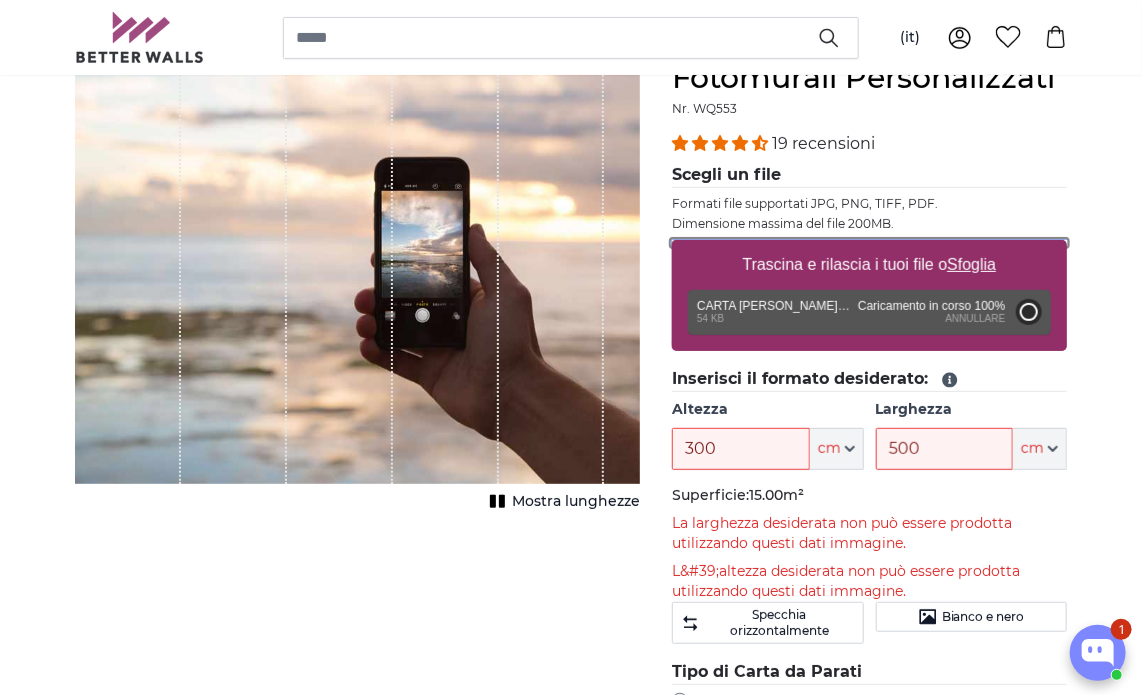 type on "53" 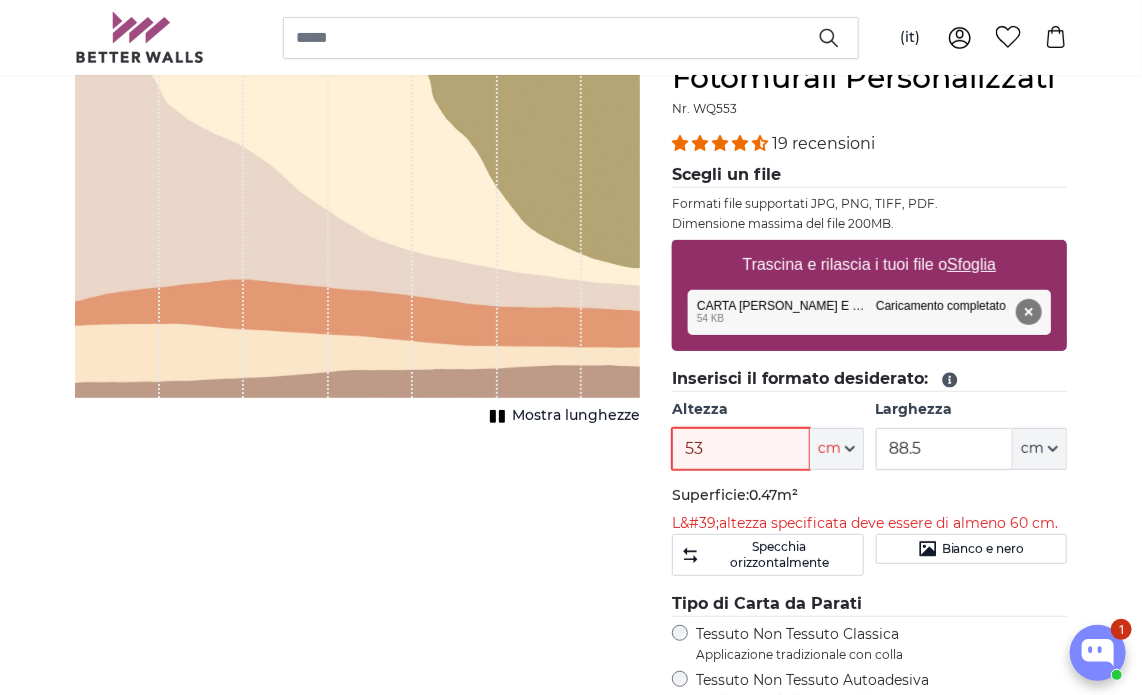 drag, startPoint x: 751, startPoint y: 438, endPoint x: 564, endPoint y: 455, distance: 187.77113 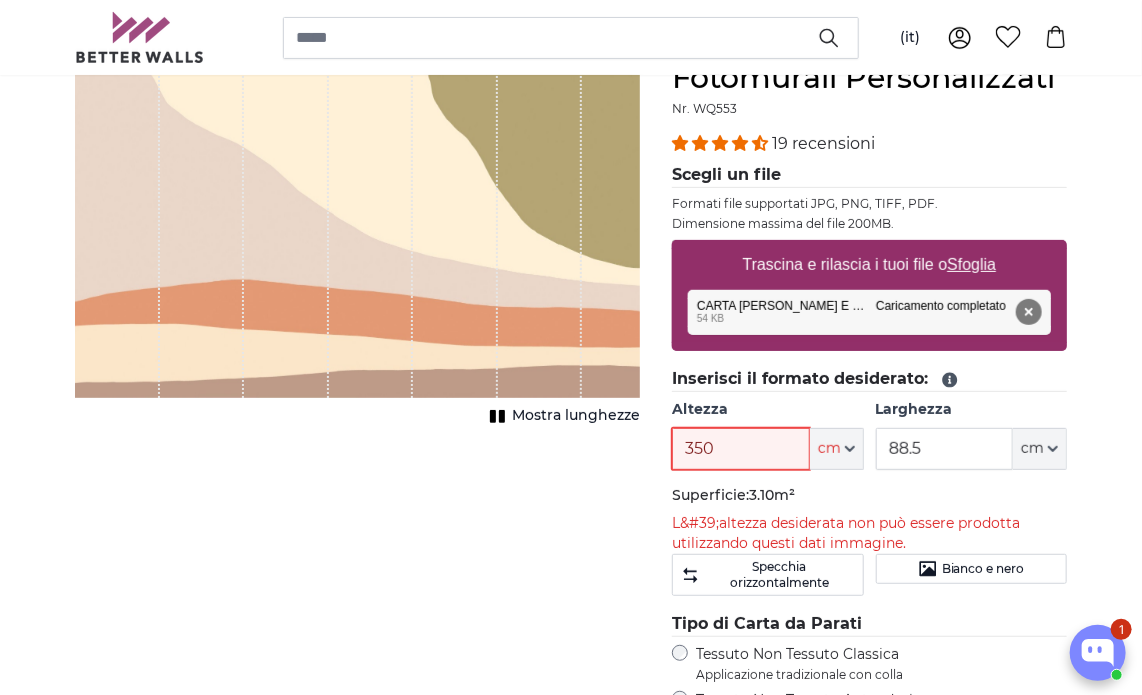 type on "350" 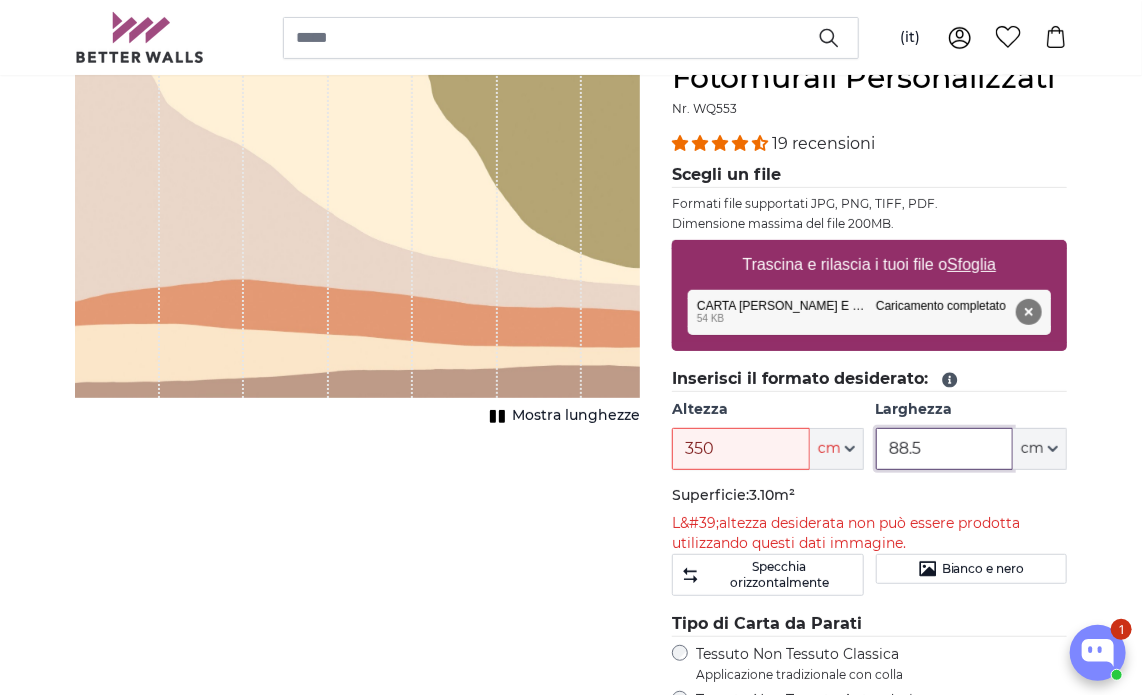 drag, startPoint x: 952, startPoint y: 455, endPoint x: 736, endPoint y: 461, distance: 216.08331 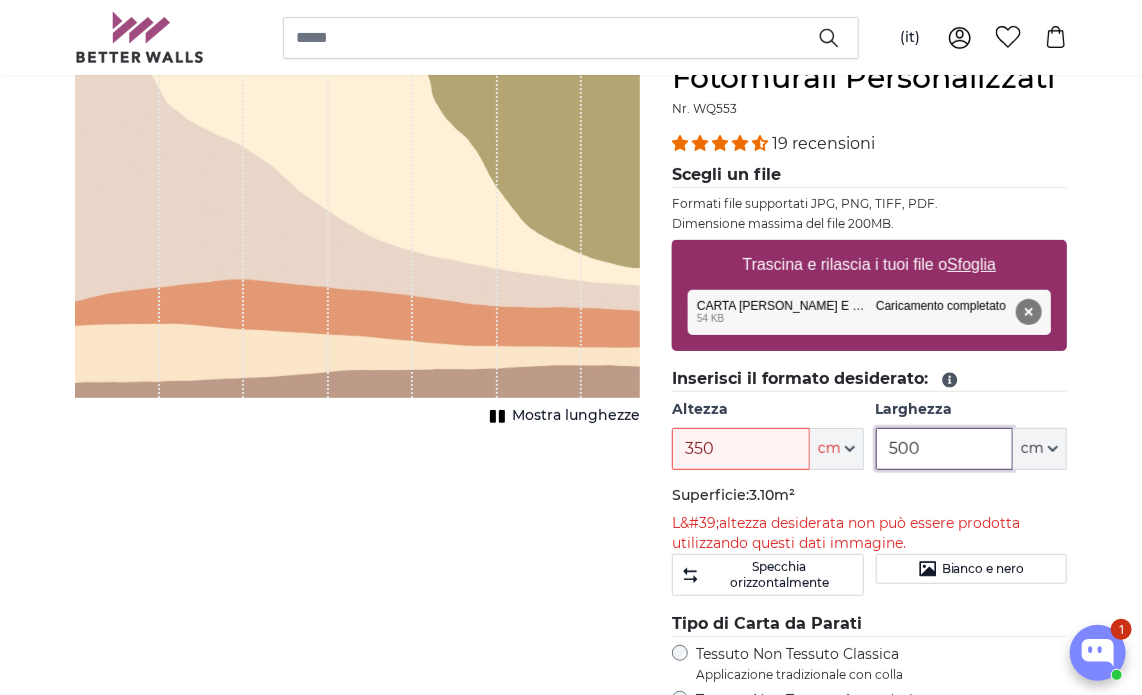 type on "500" 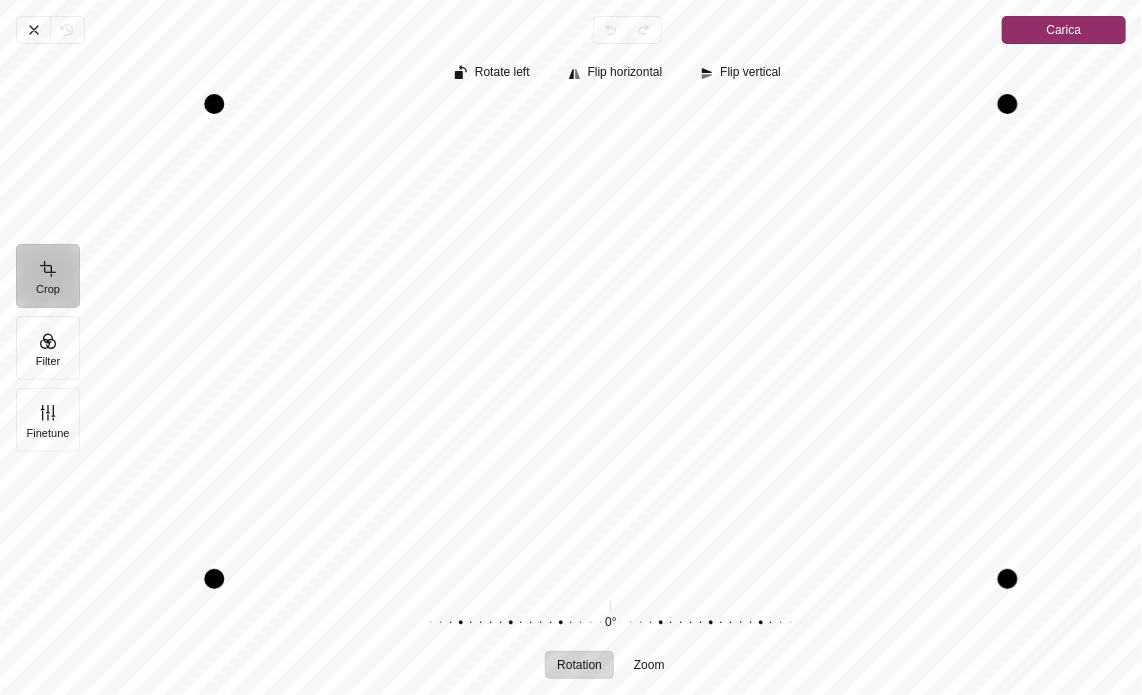 scroll, scrollTop: 2372, scrollLeft: 0, axis: vertical 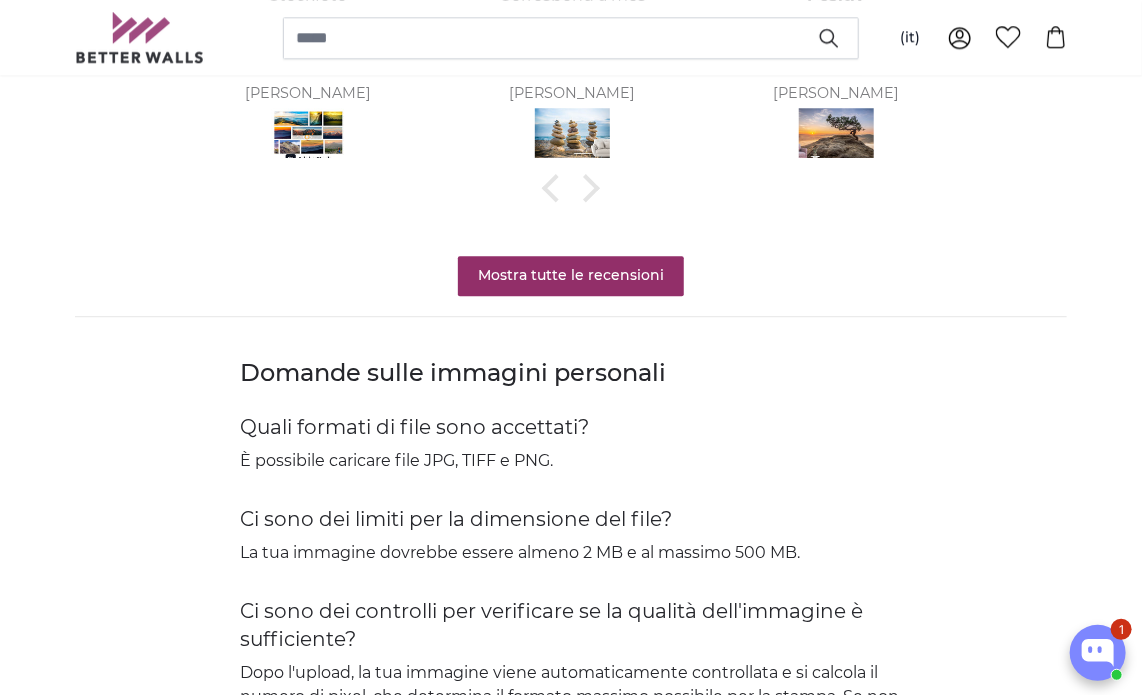 type on "53" 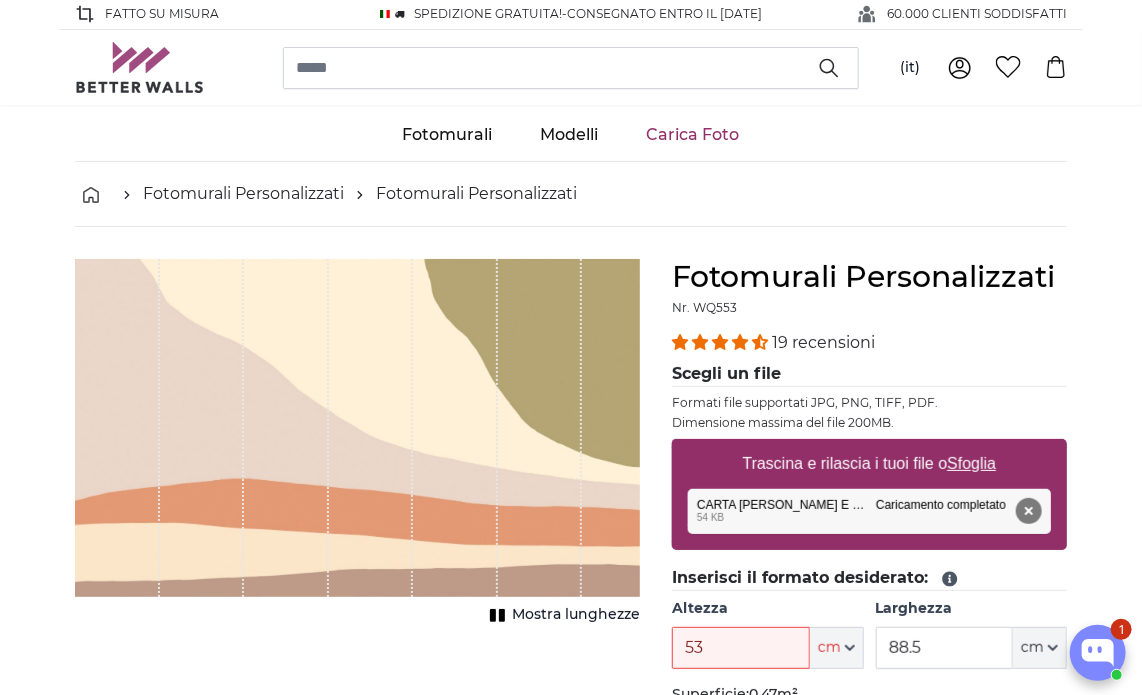 scroll, scrollTop: 0, scrollLeft: 0, axis: both 